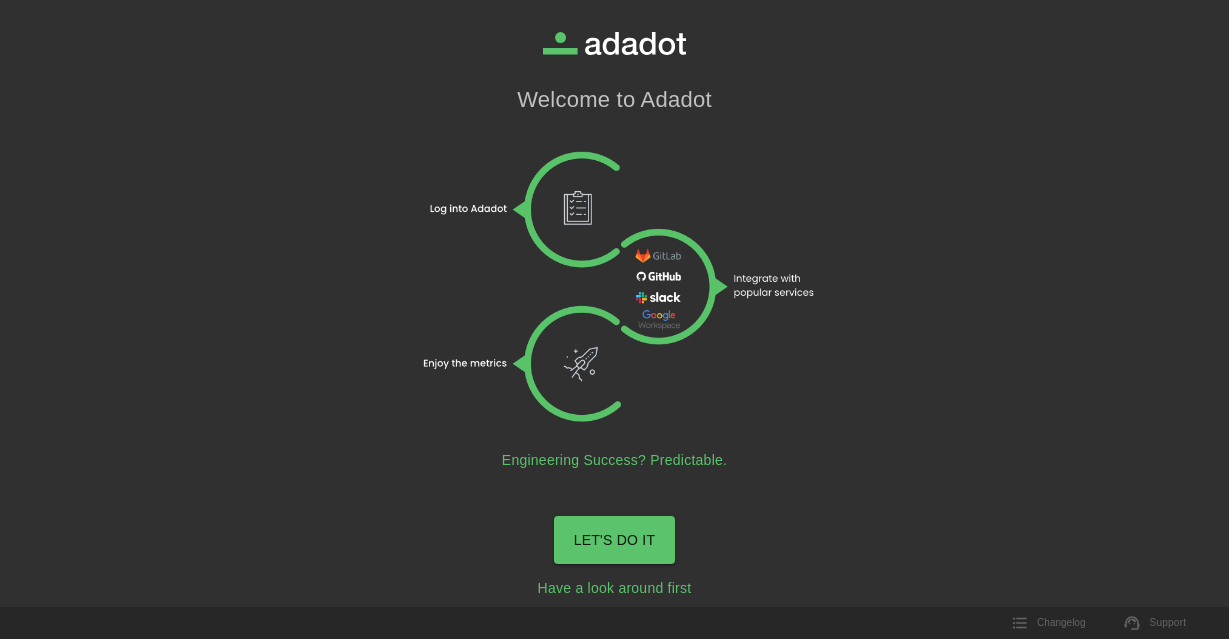 scroll, scrollTop: 0, scrollLeft: 0, axis: both 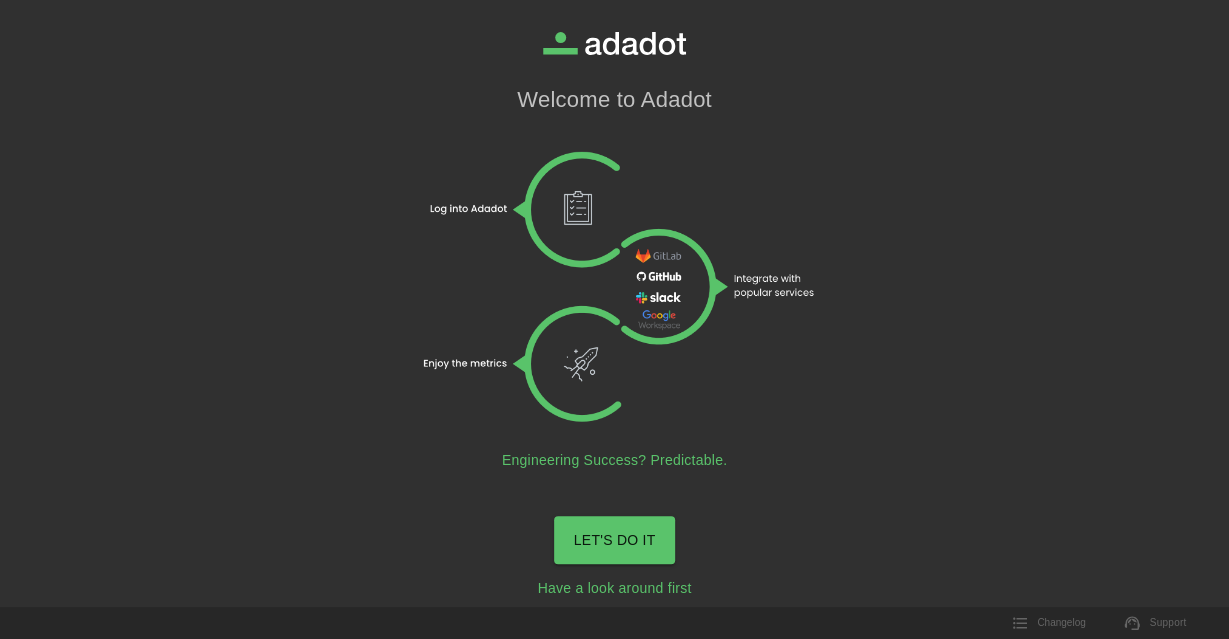 click on "LET'S DO IT" at bounding box center [615, 540] 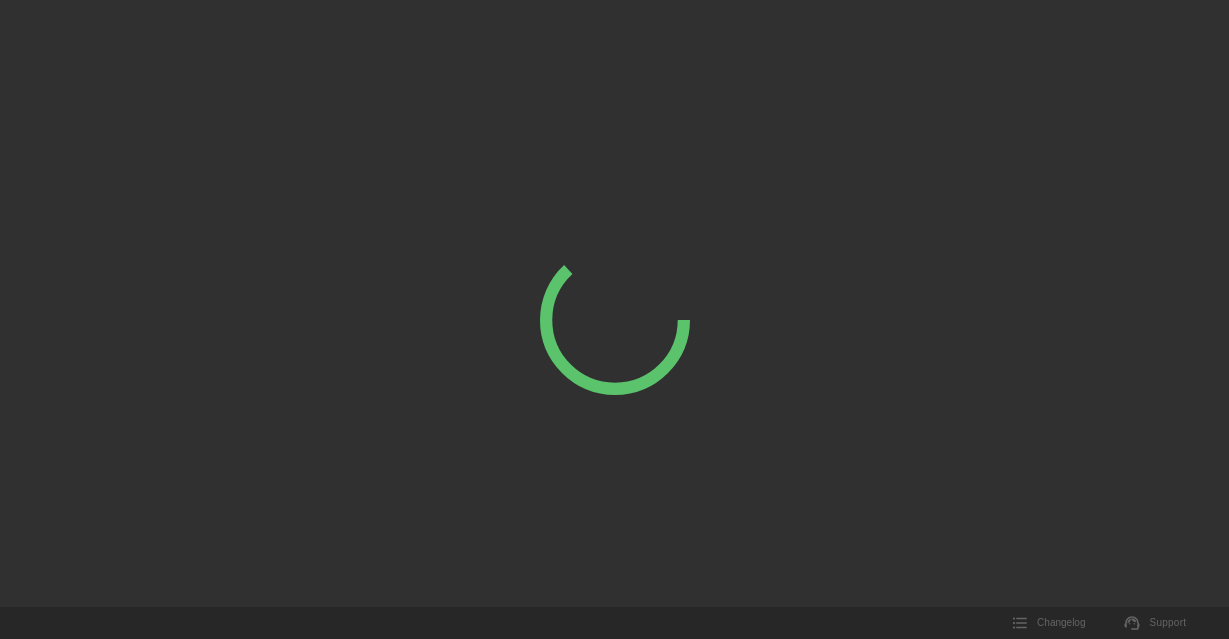 scroll, scrollTop: 0, scrollLeft: 0, axis: both 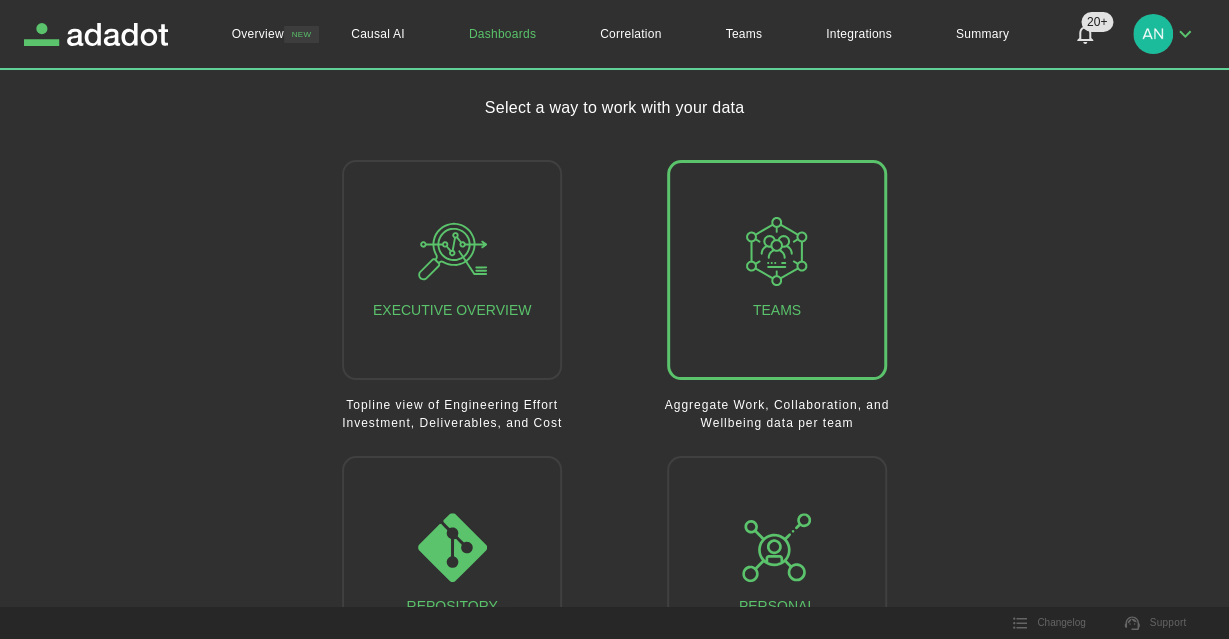 click 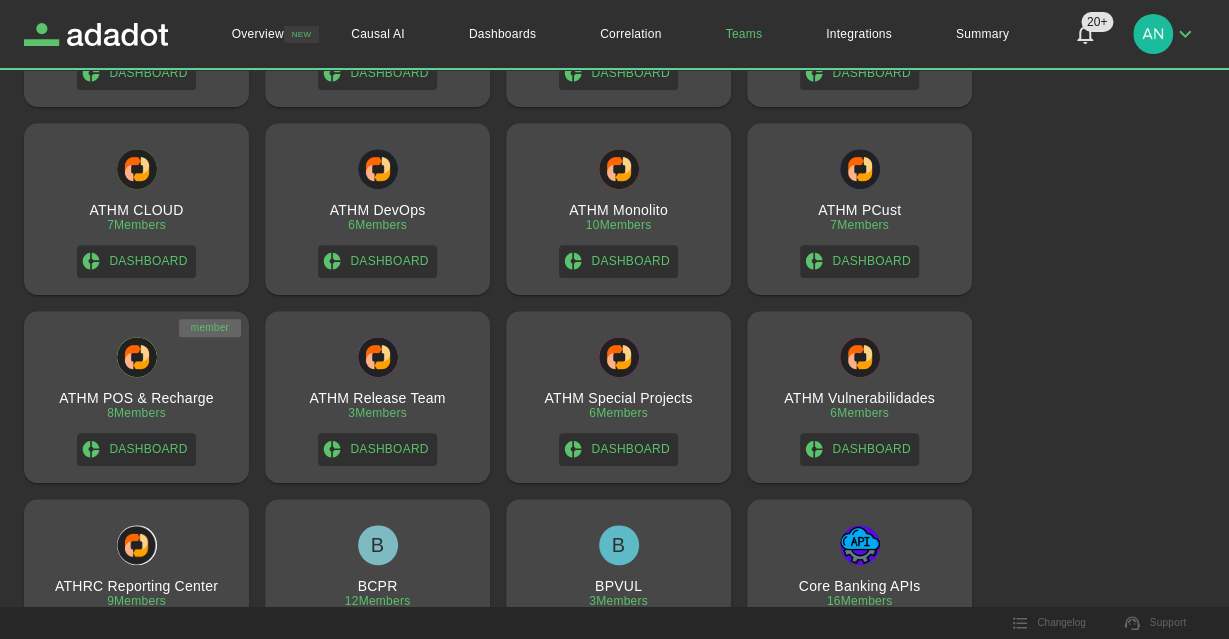scroll, scrollTop: 104, scrollLeft: 0, axis: vertical 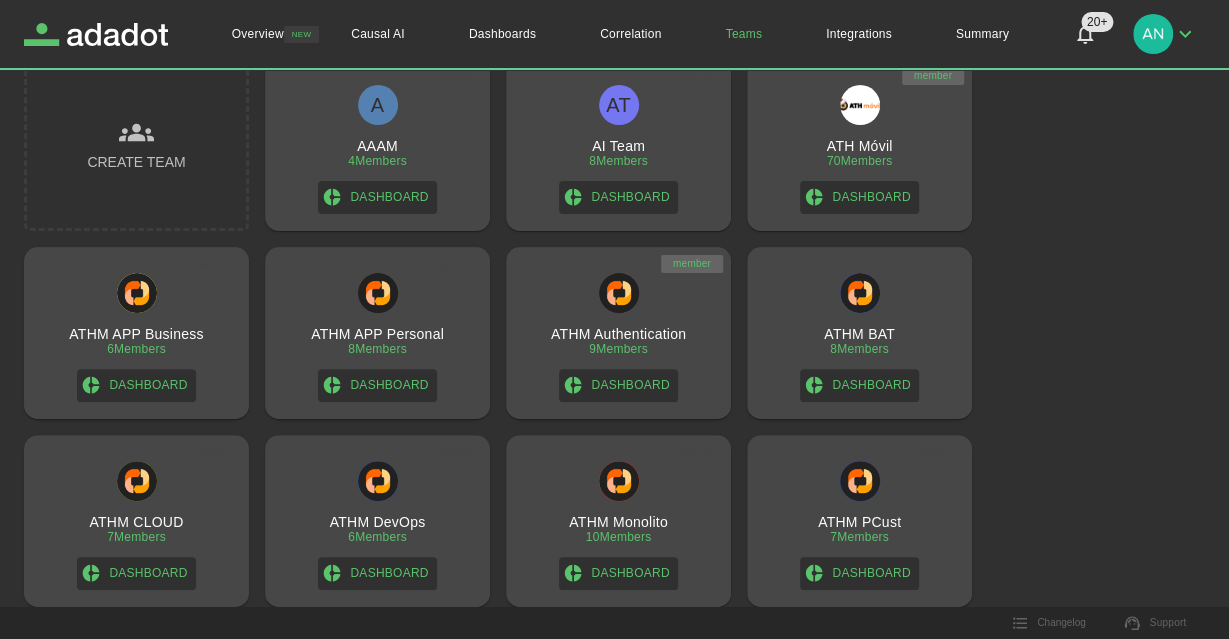 click on "ATHM Authentication 9  Members Dashboard" at bounding box center (618, 337) 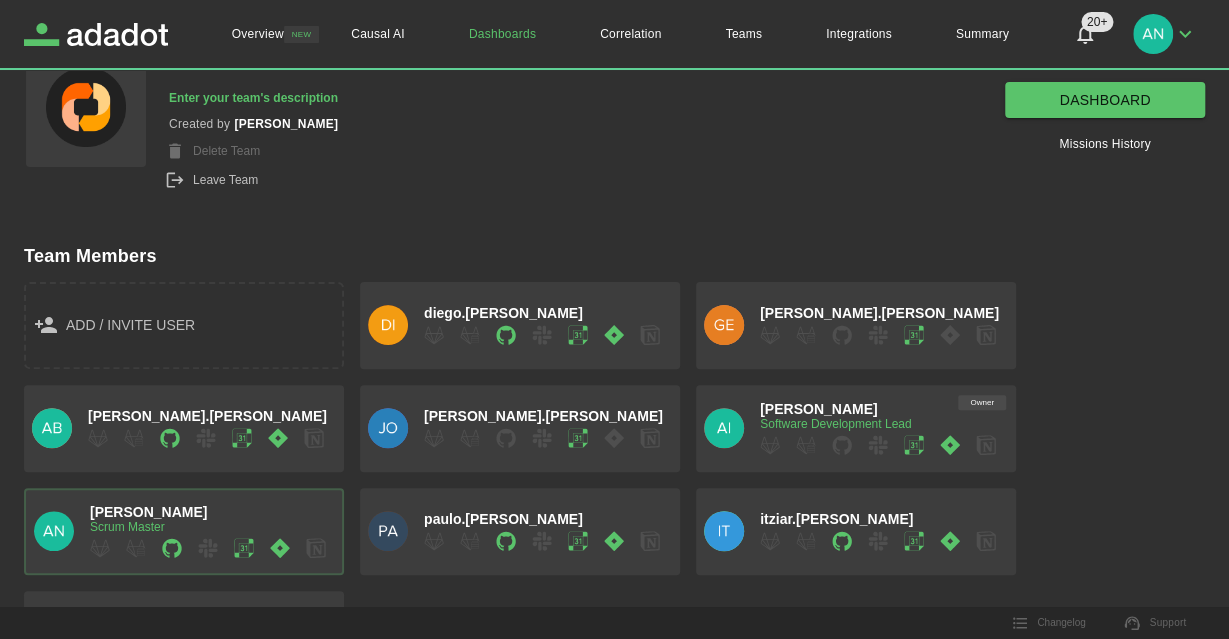 scroll, scrollTop: 0, scrollLeft: 0, axis: both 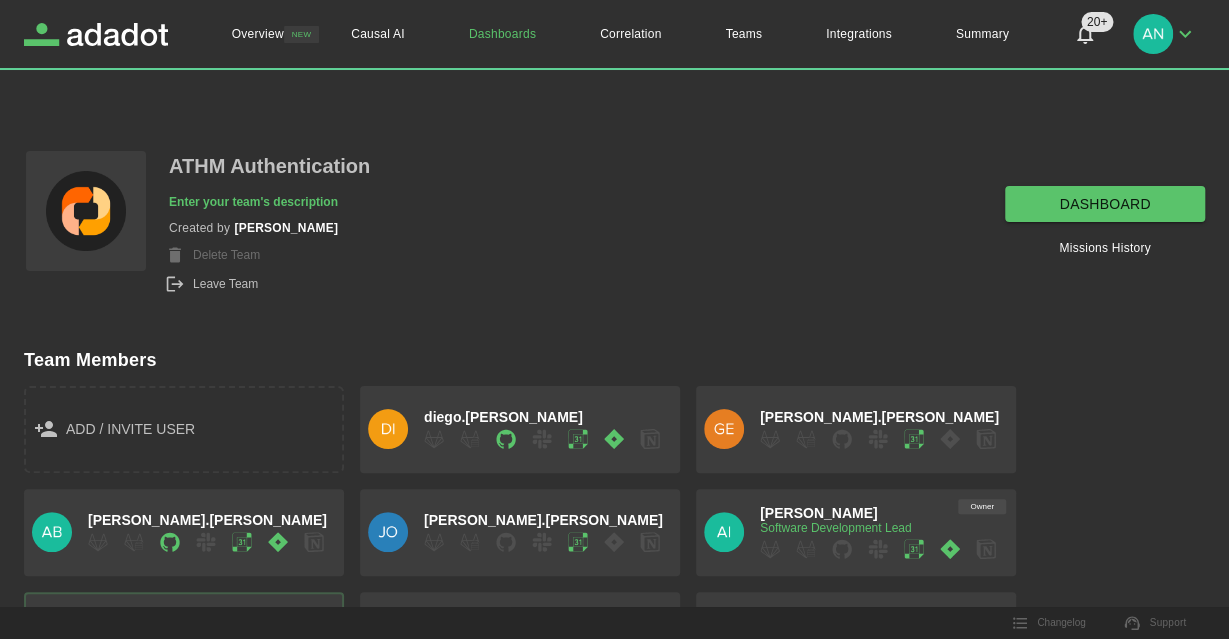 click on "dashboard" at bounding box center [1105, 204] 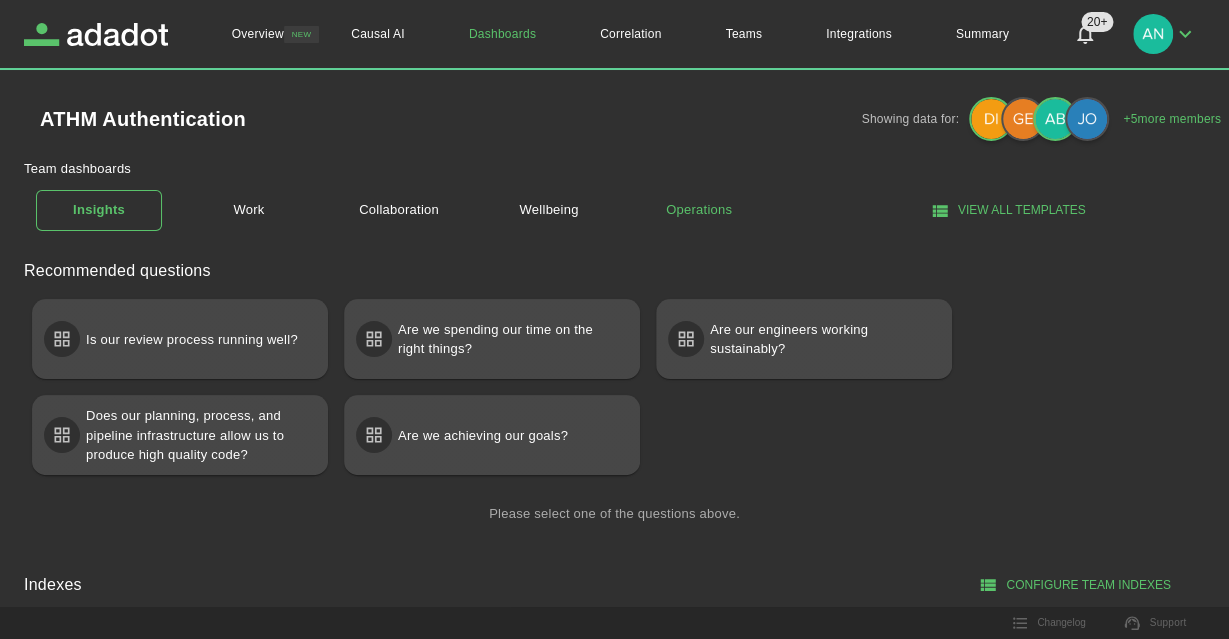 click on "Operations" at bounding box center [699, 210] 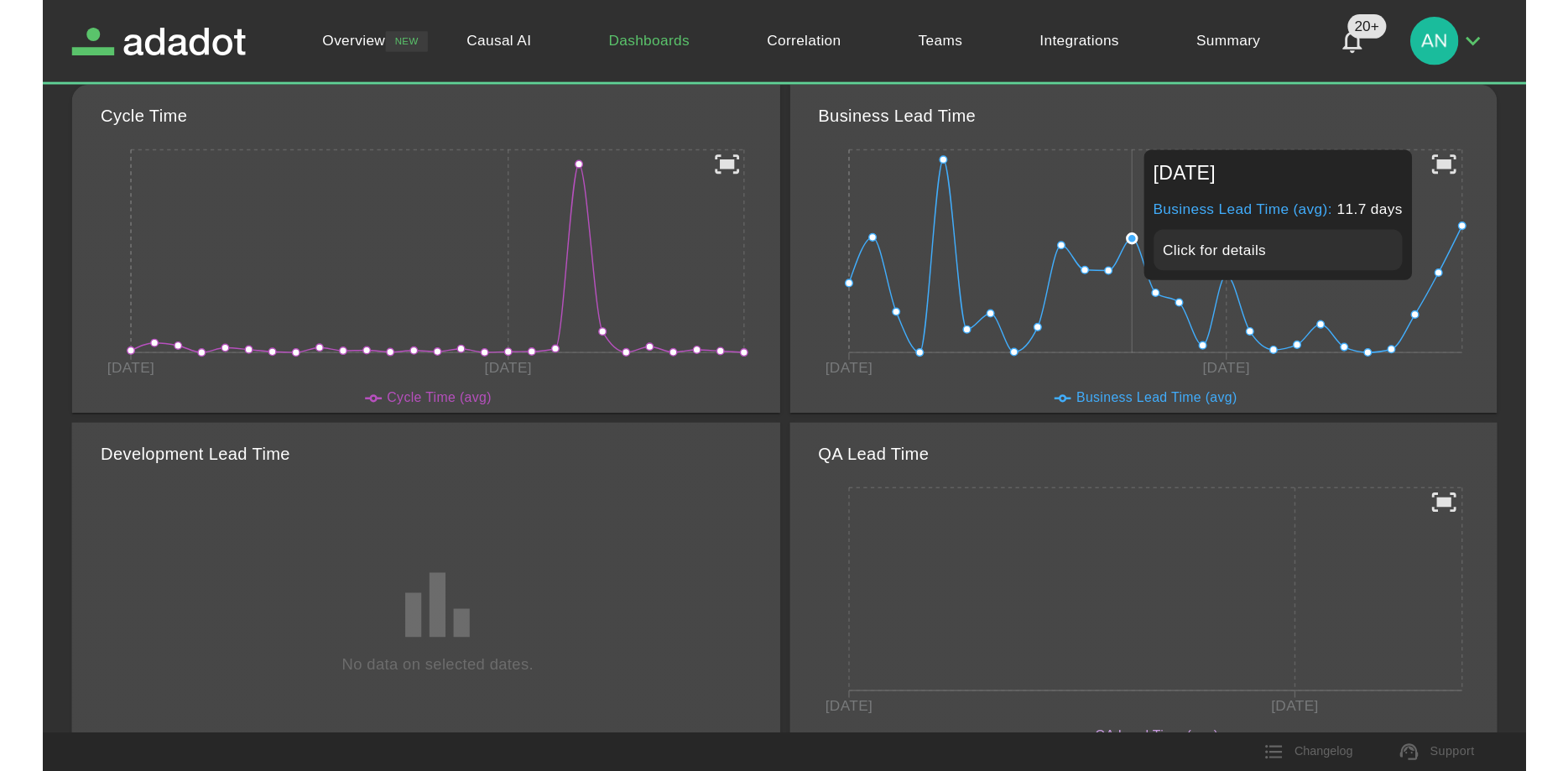 scroll, scrollTop: 262, scrollLeft: 0, axis: vertical 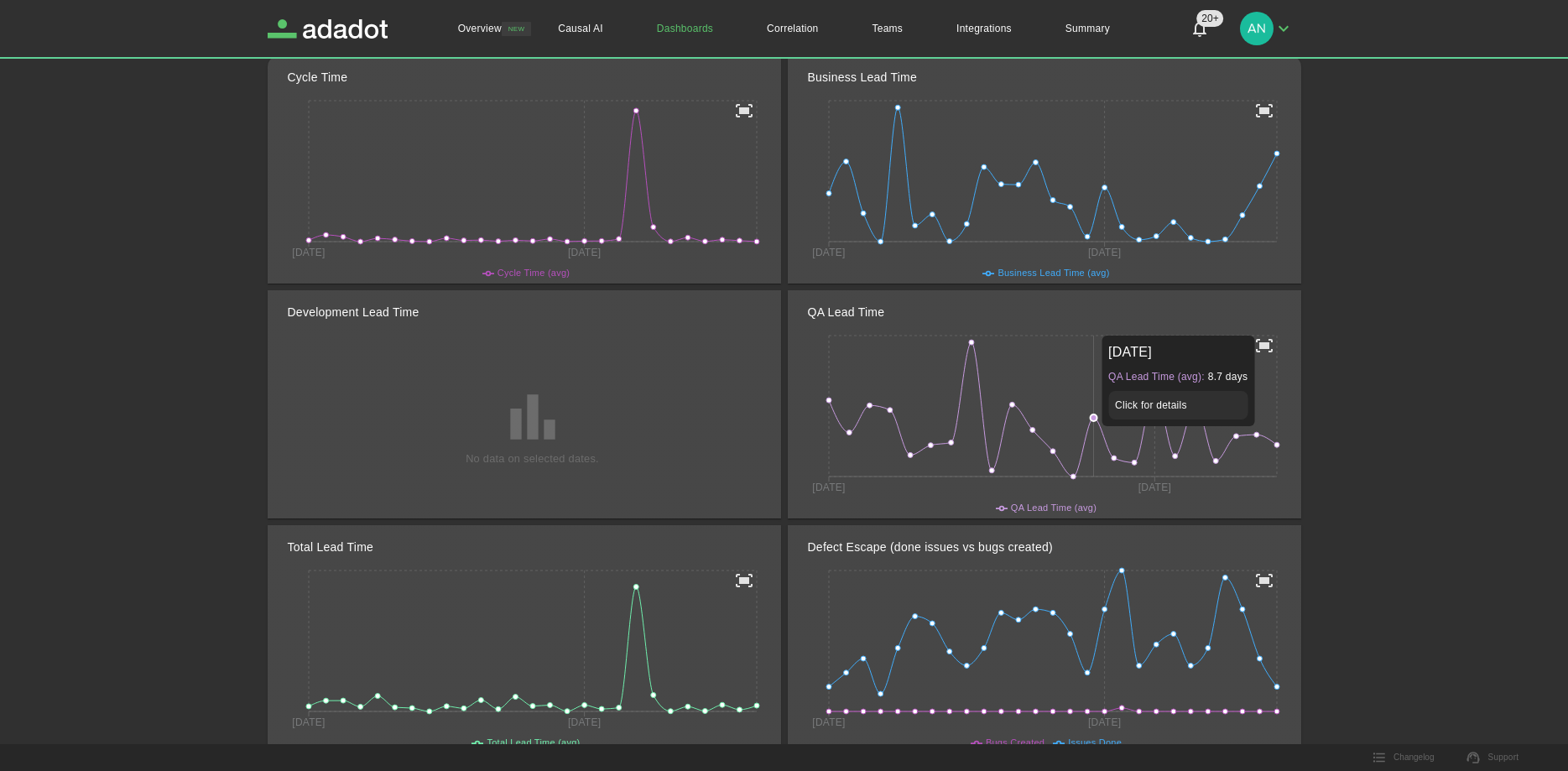 click 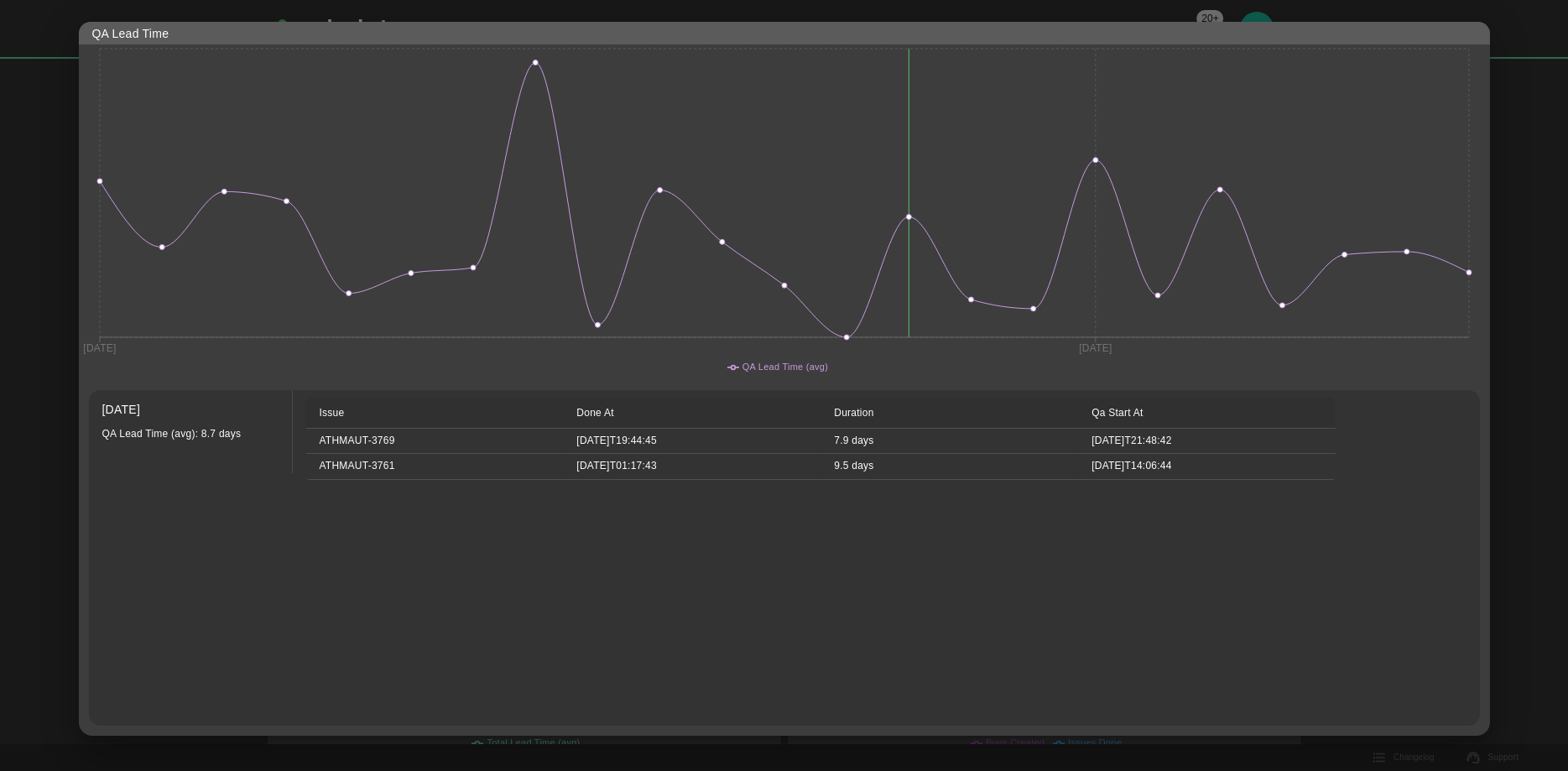 click at bounding box center [784, 385] 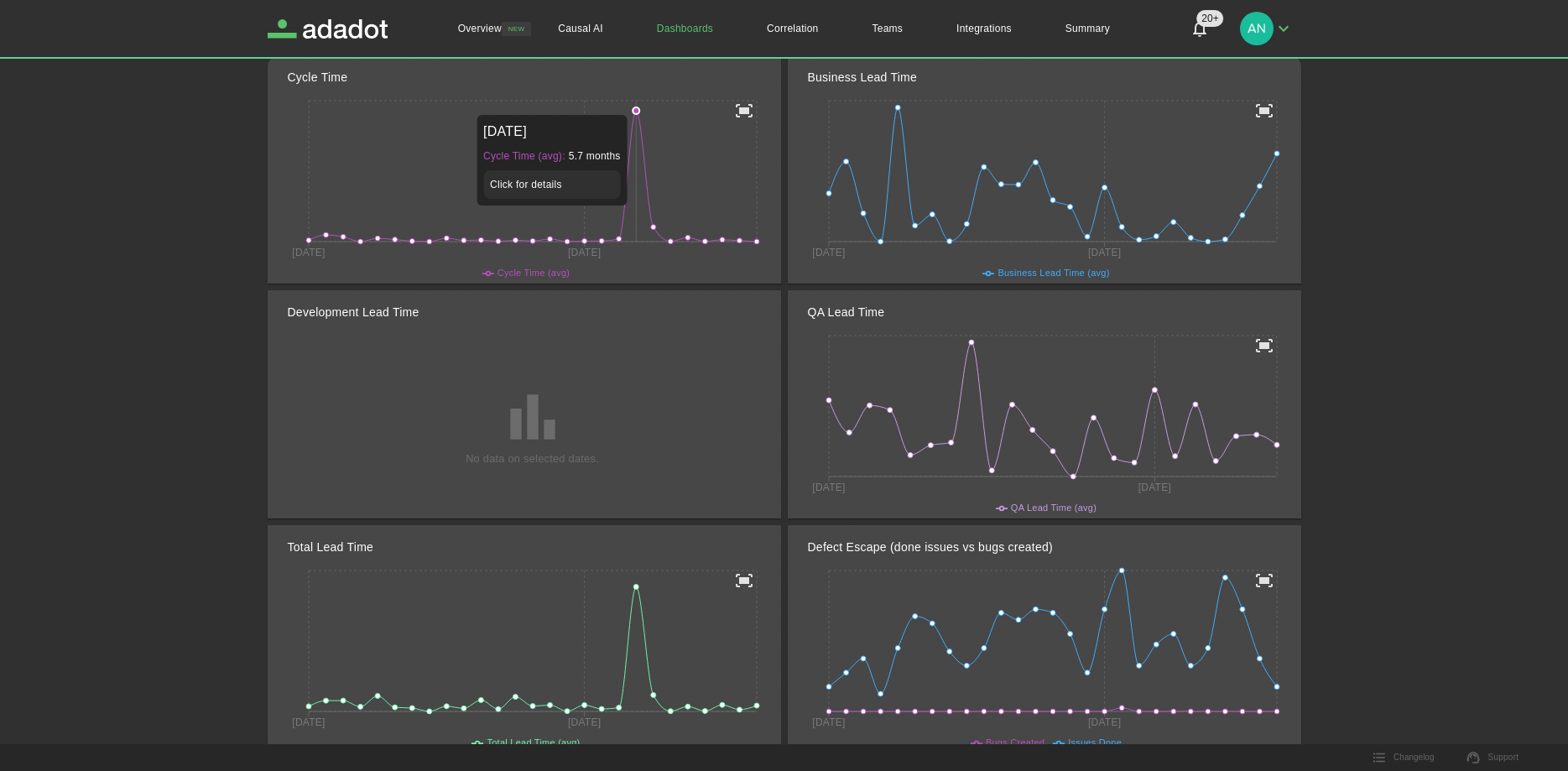 click 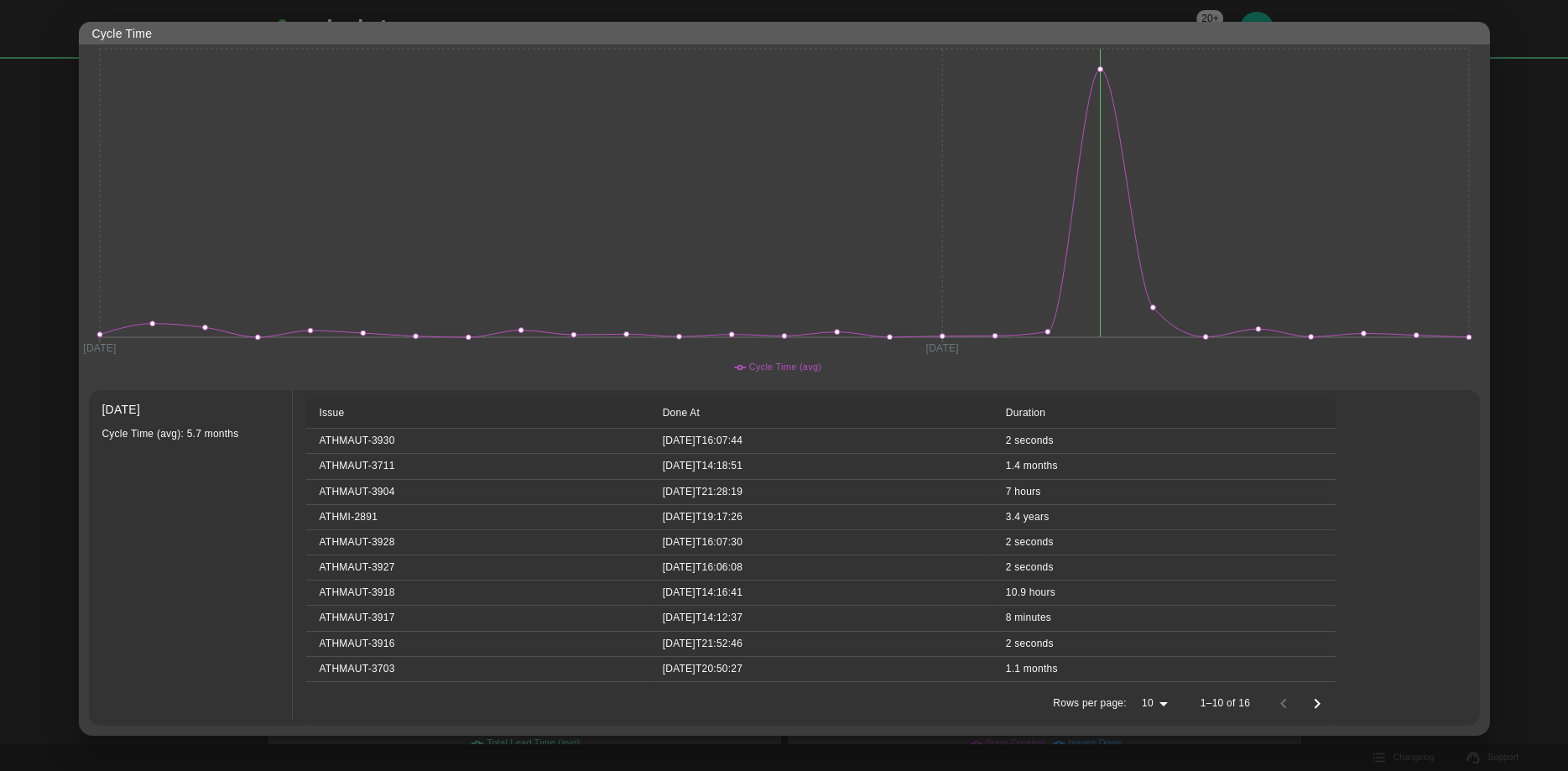 scroll, scrollTop: 1, scrollLeft: 0, axis: vertical 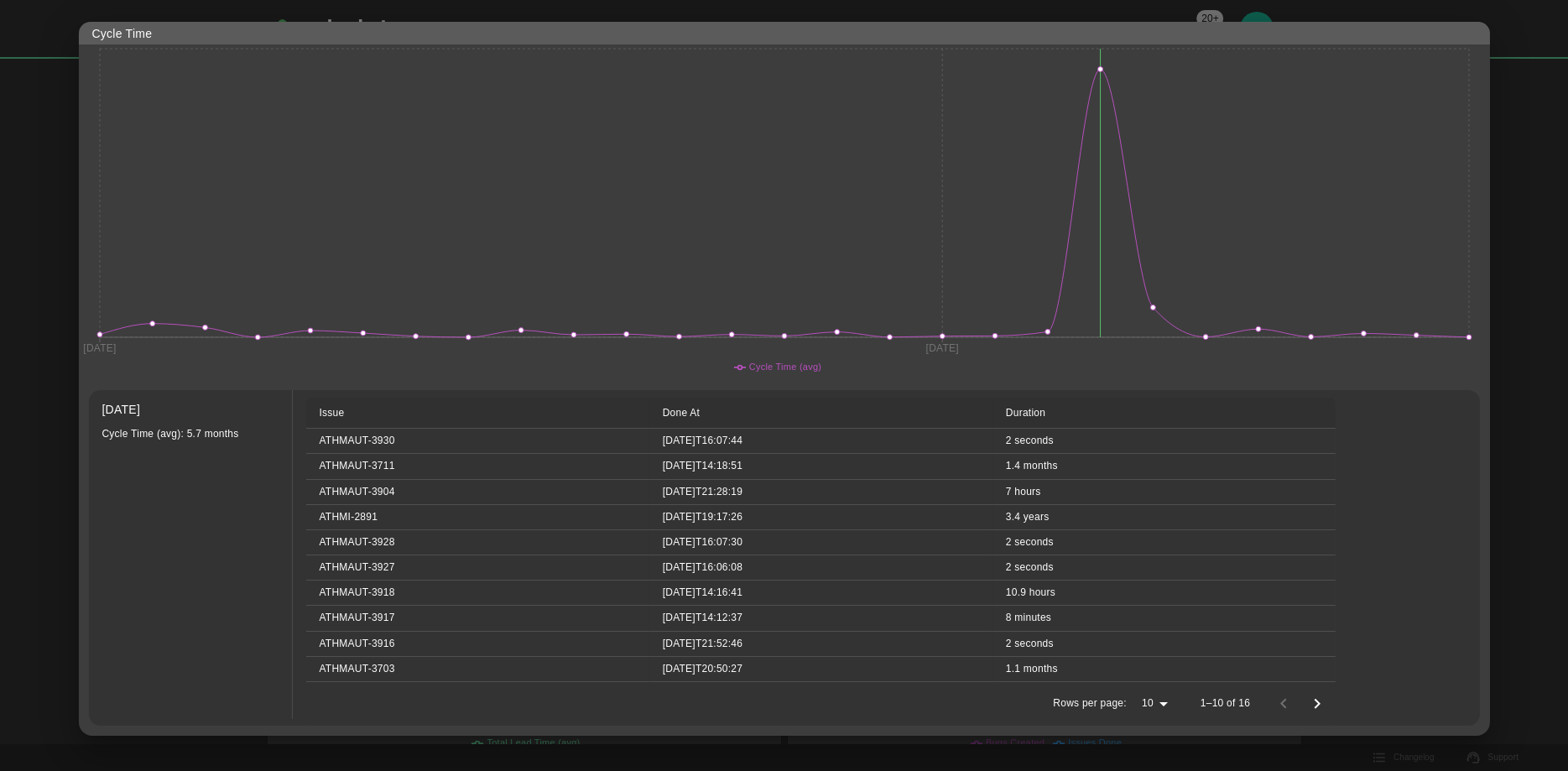 click 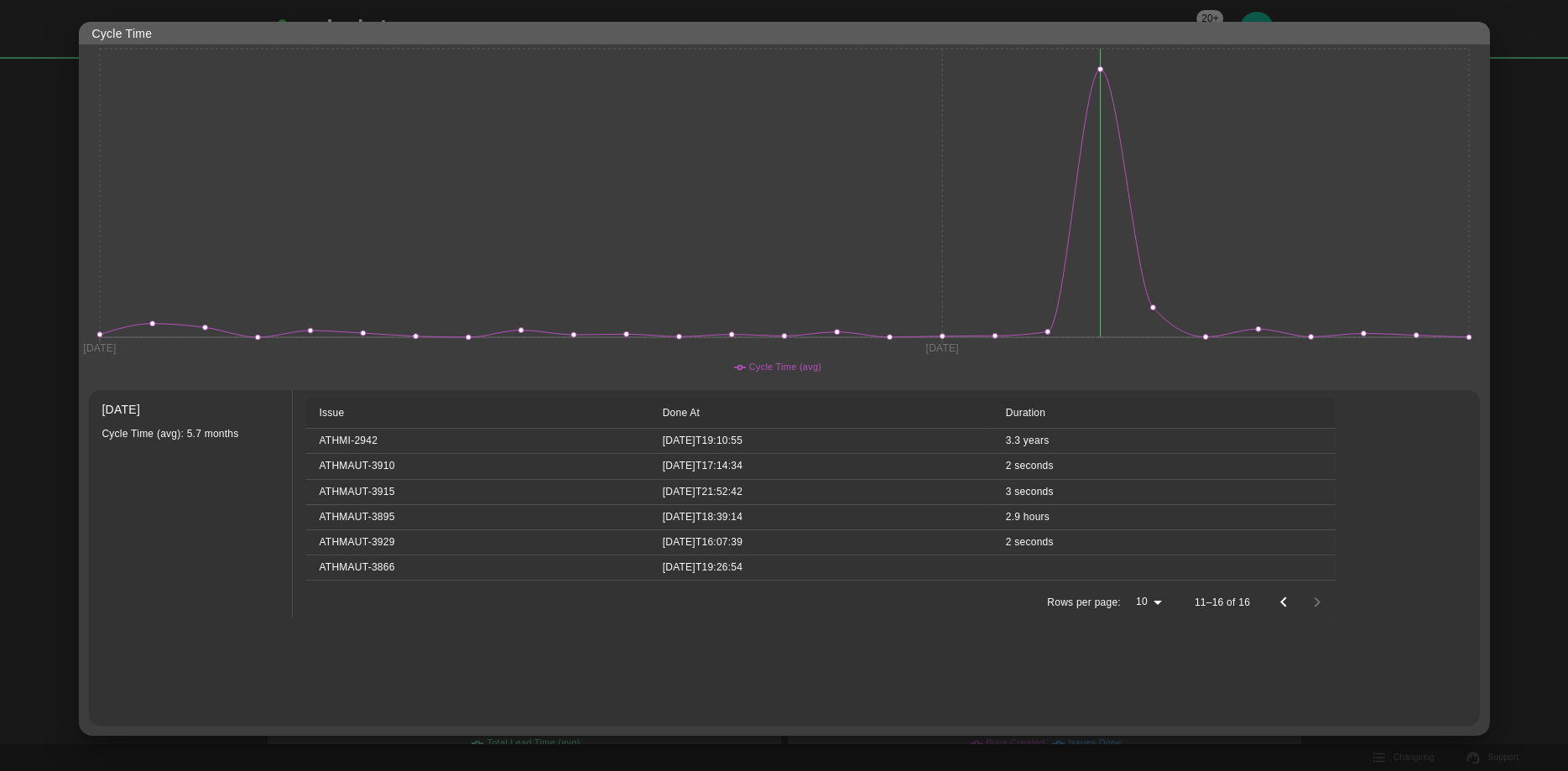 scroll, scrollTop: 0, scrollLeft: 0, axis: both 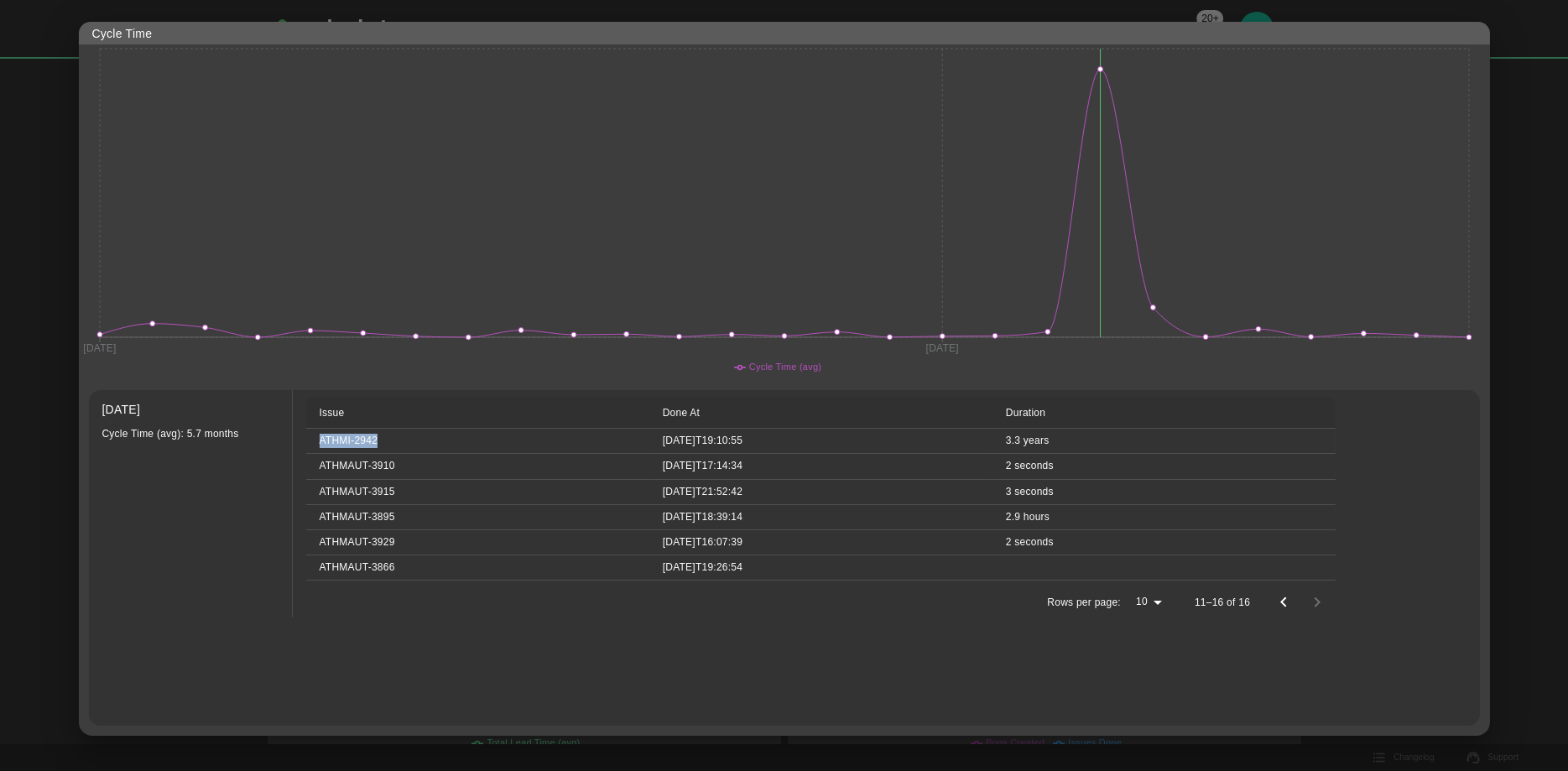 drag, startPoint x: 381, startPoint y: 441, endPoint x: 320, endPoint y: 441, distance: 61 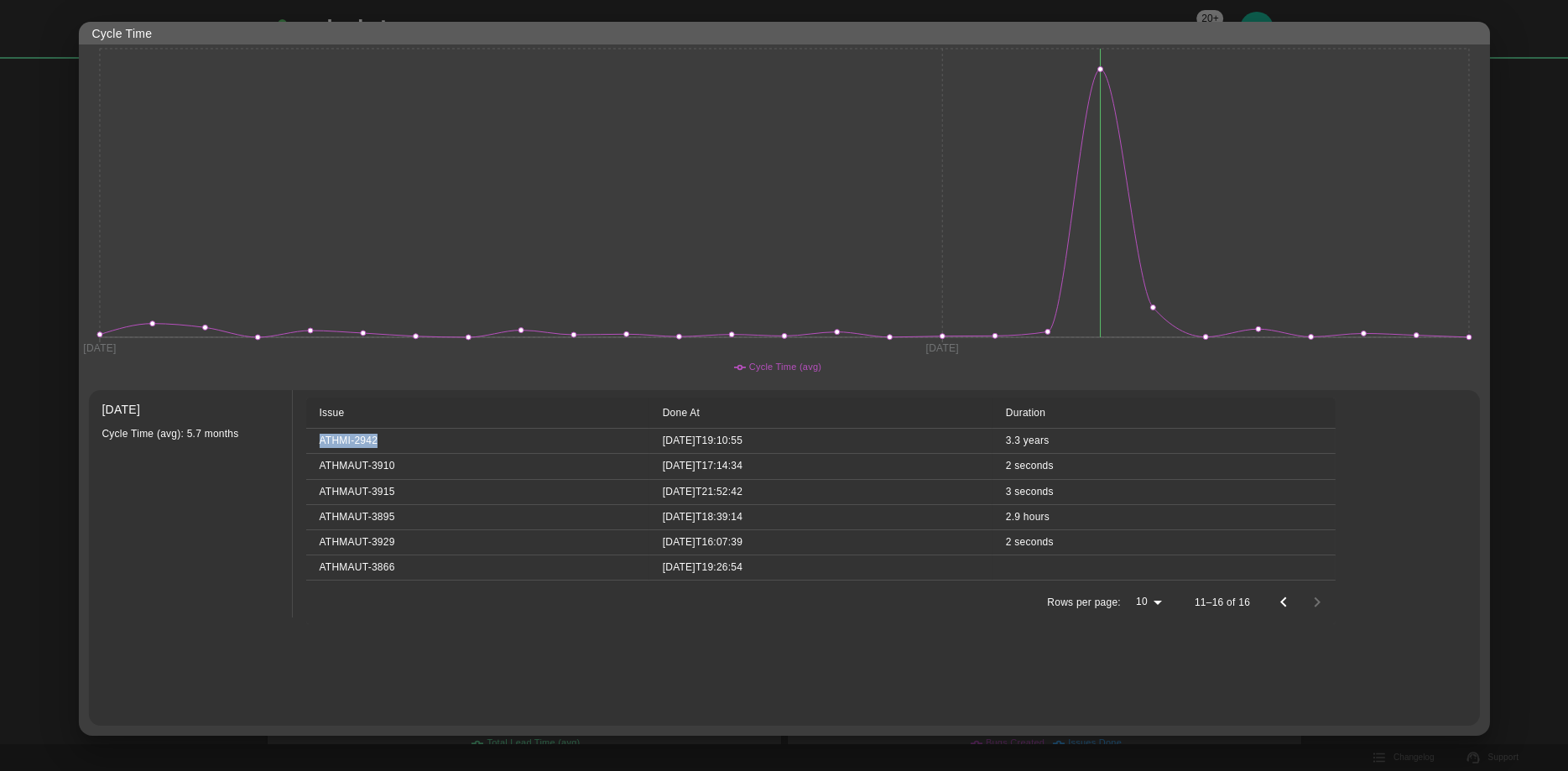 copy on "ATHMI-2942" 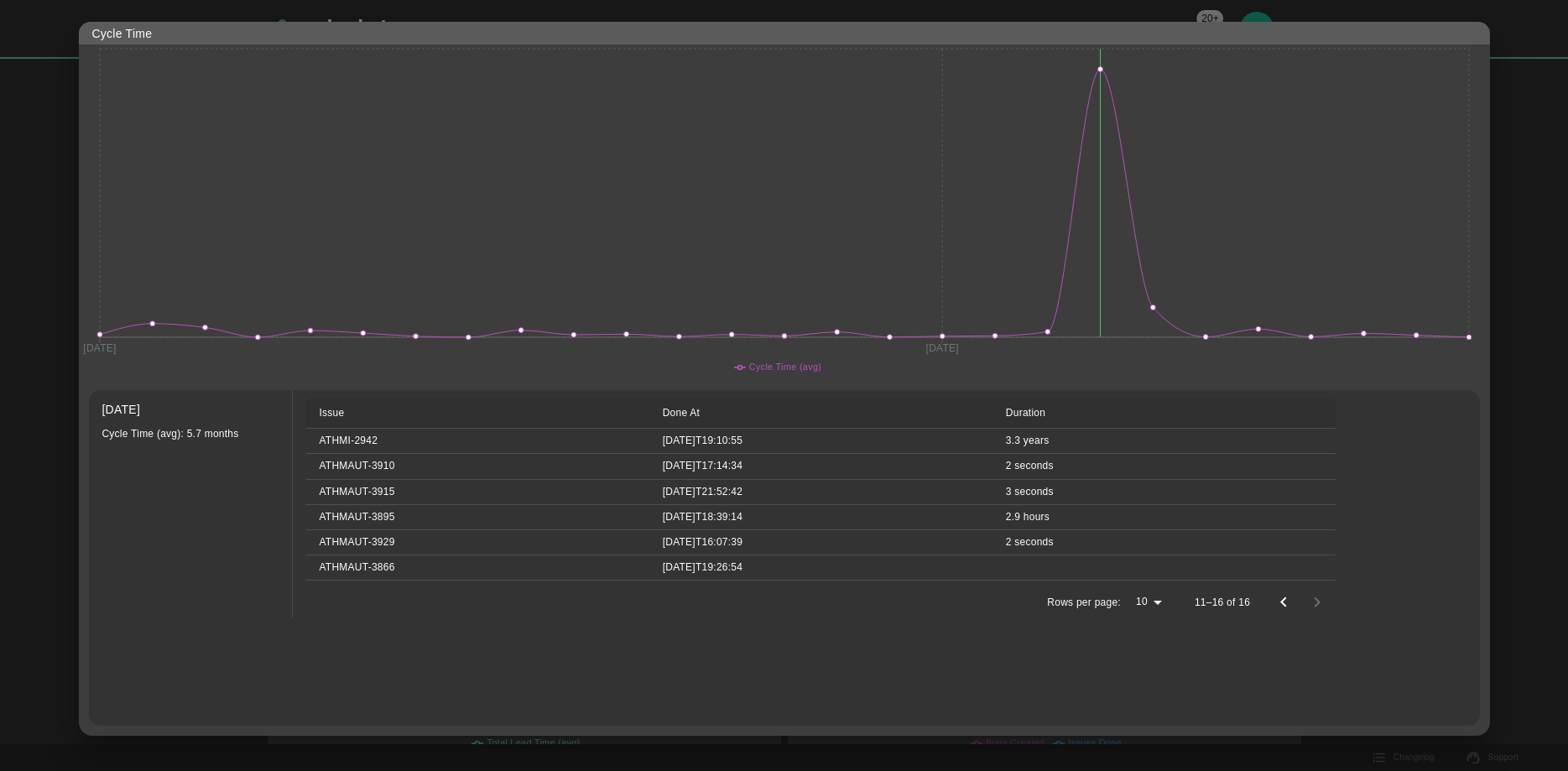 click at bounding box center (784, 385) 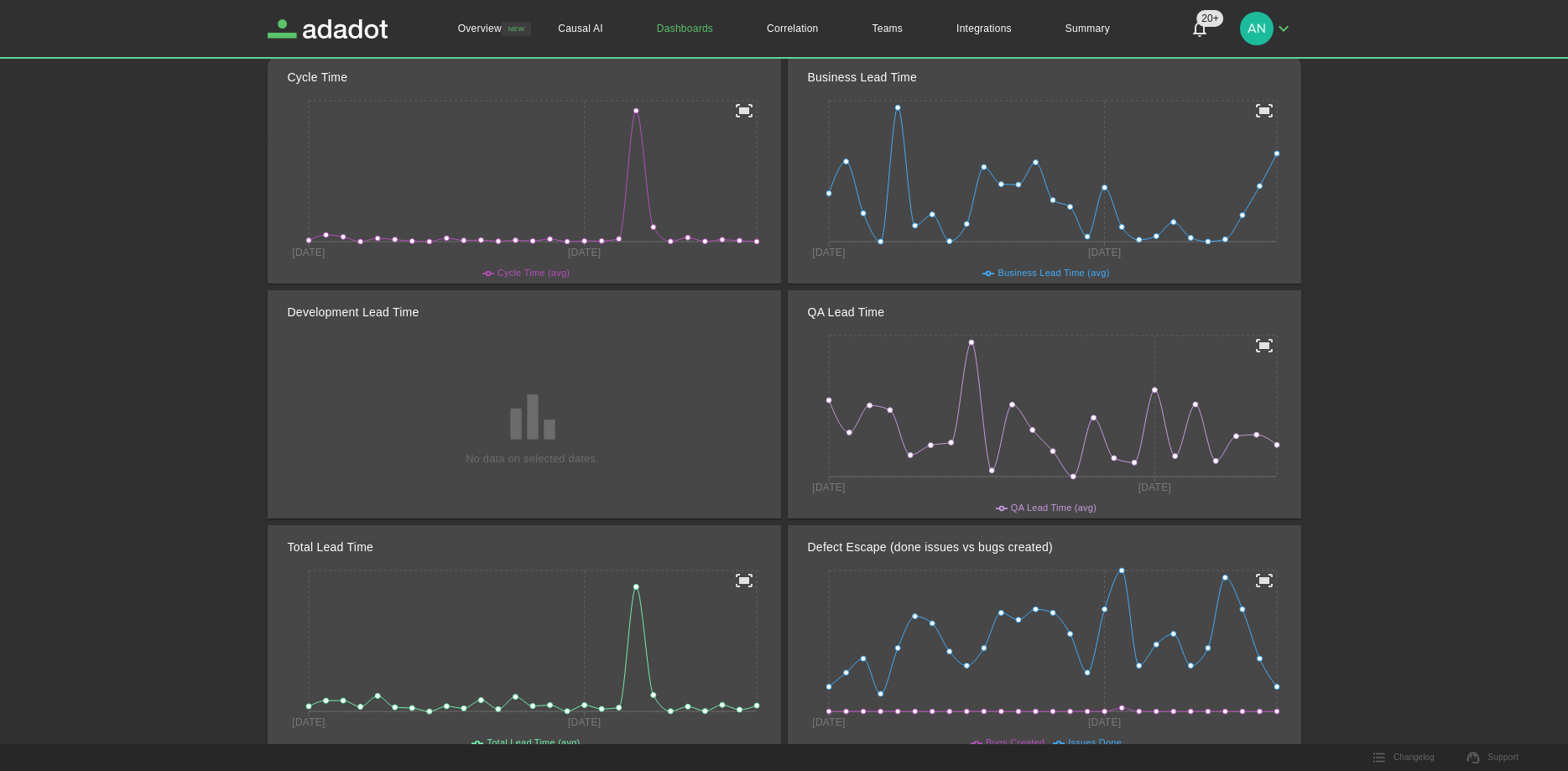 scroll, scrollTop: 0, scrollLeft: 0, axis: both 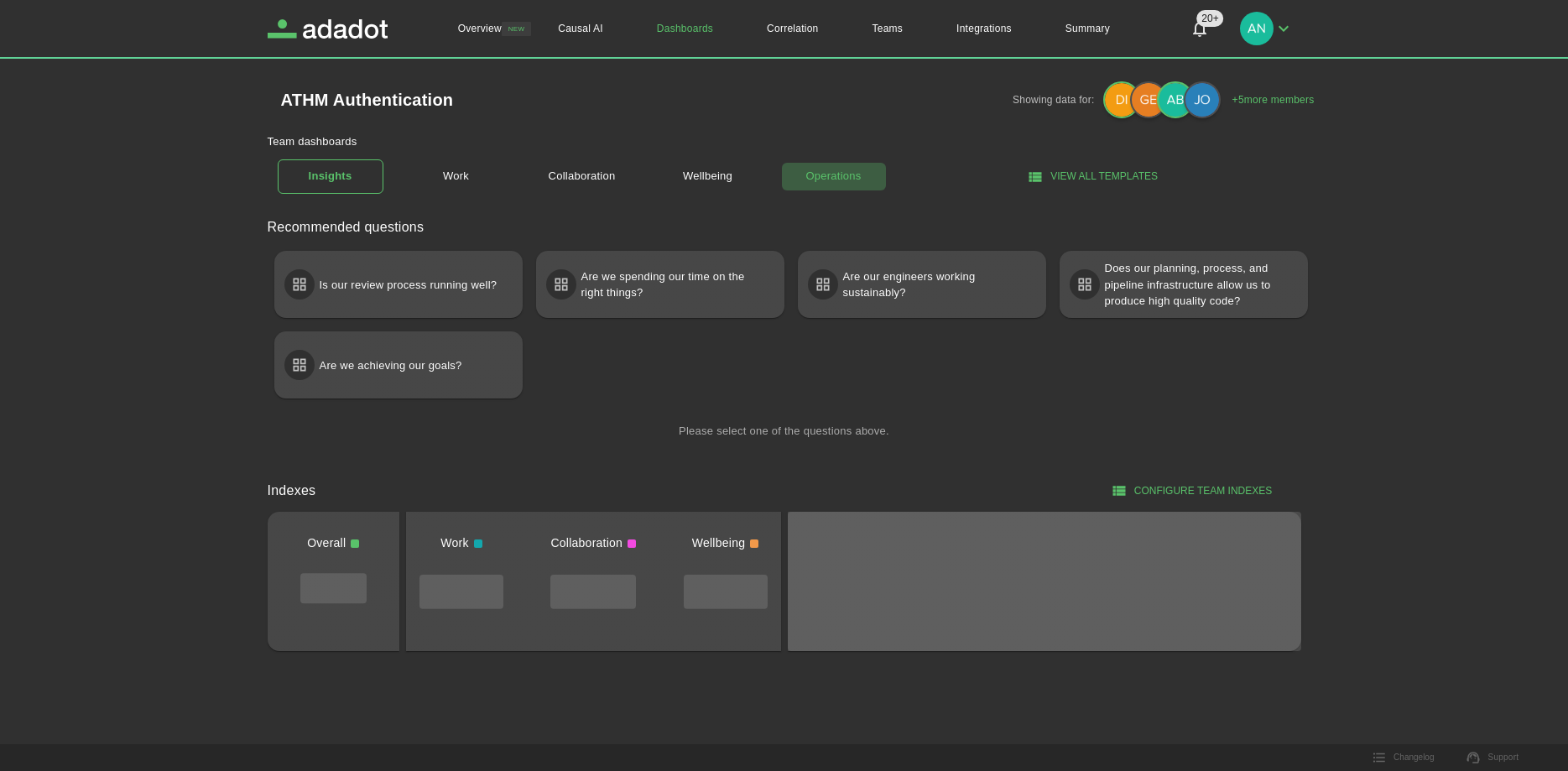 click on "Operations" at bounding box center (834, 176) 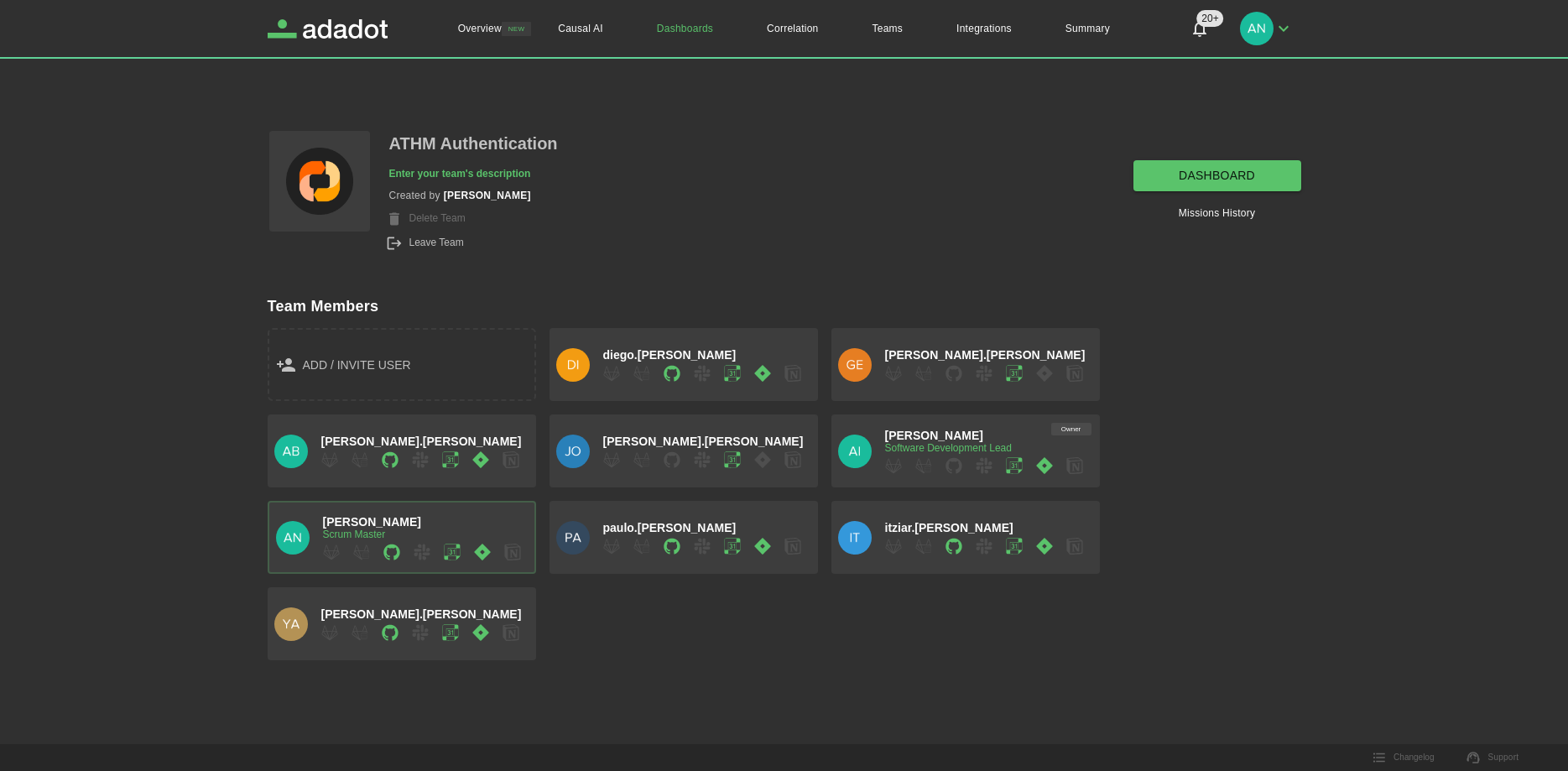 click on "dashboard" at bounding box center [1217, 175] 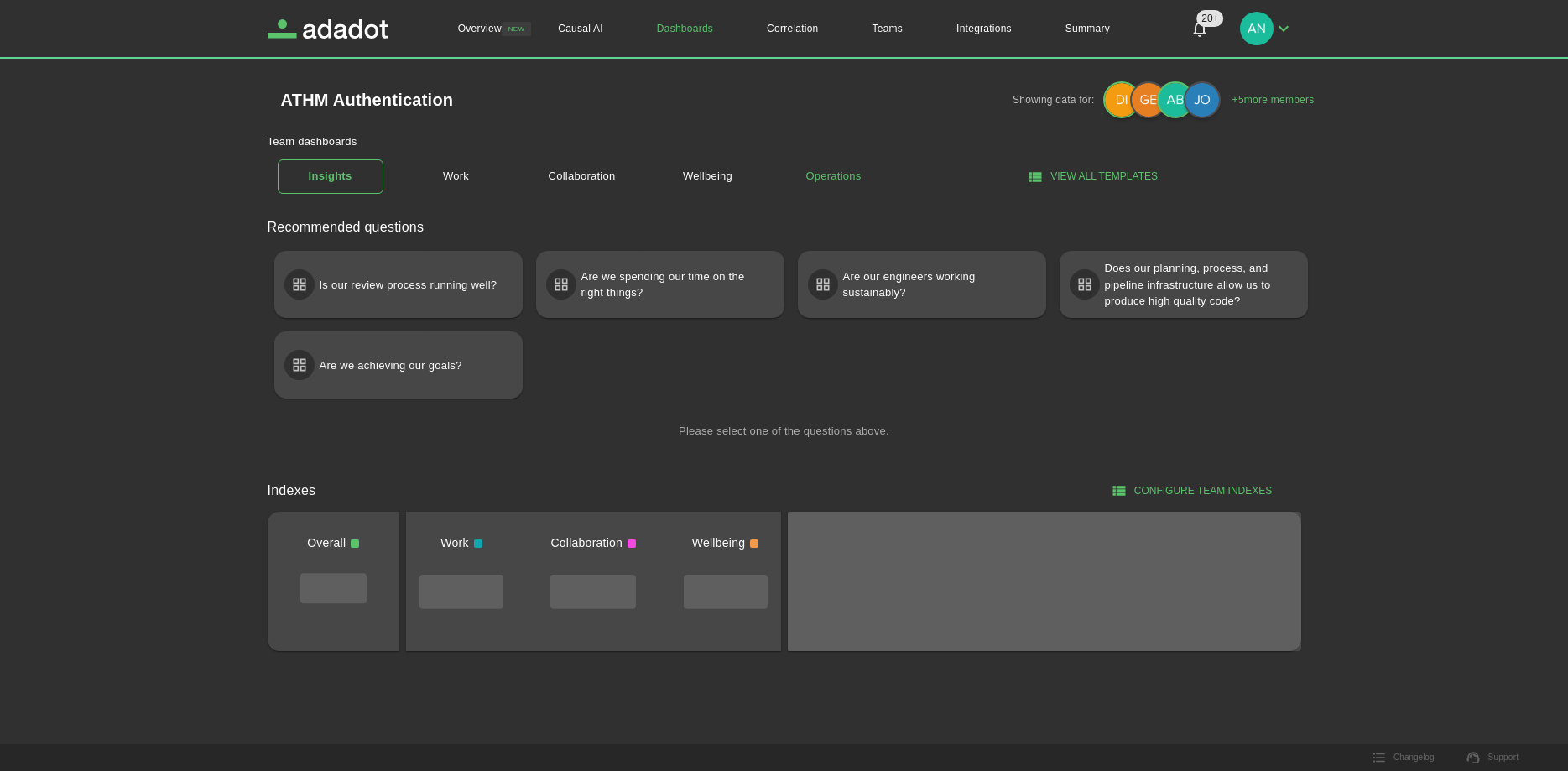 click on "Operations" at bounding box center (834, 176) 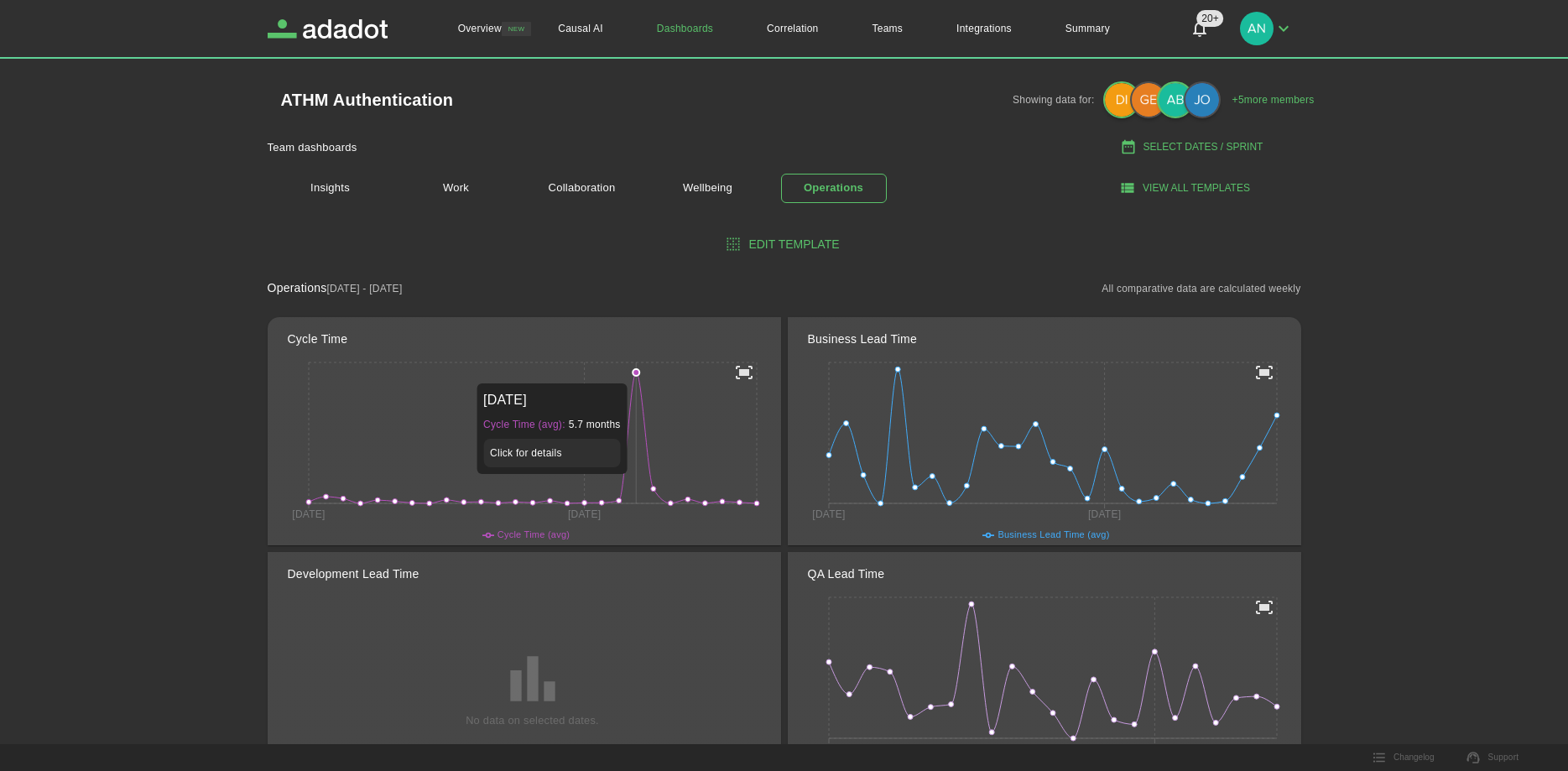 click 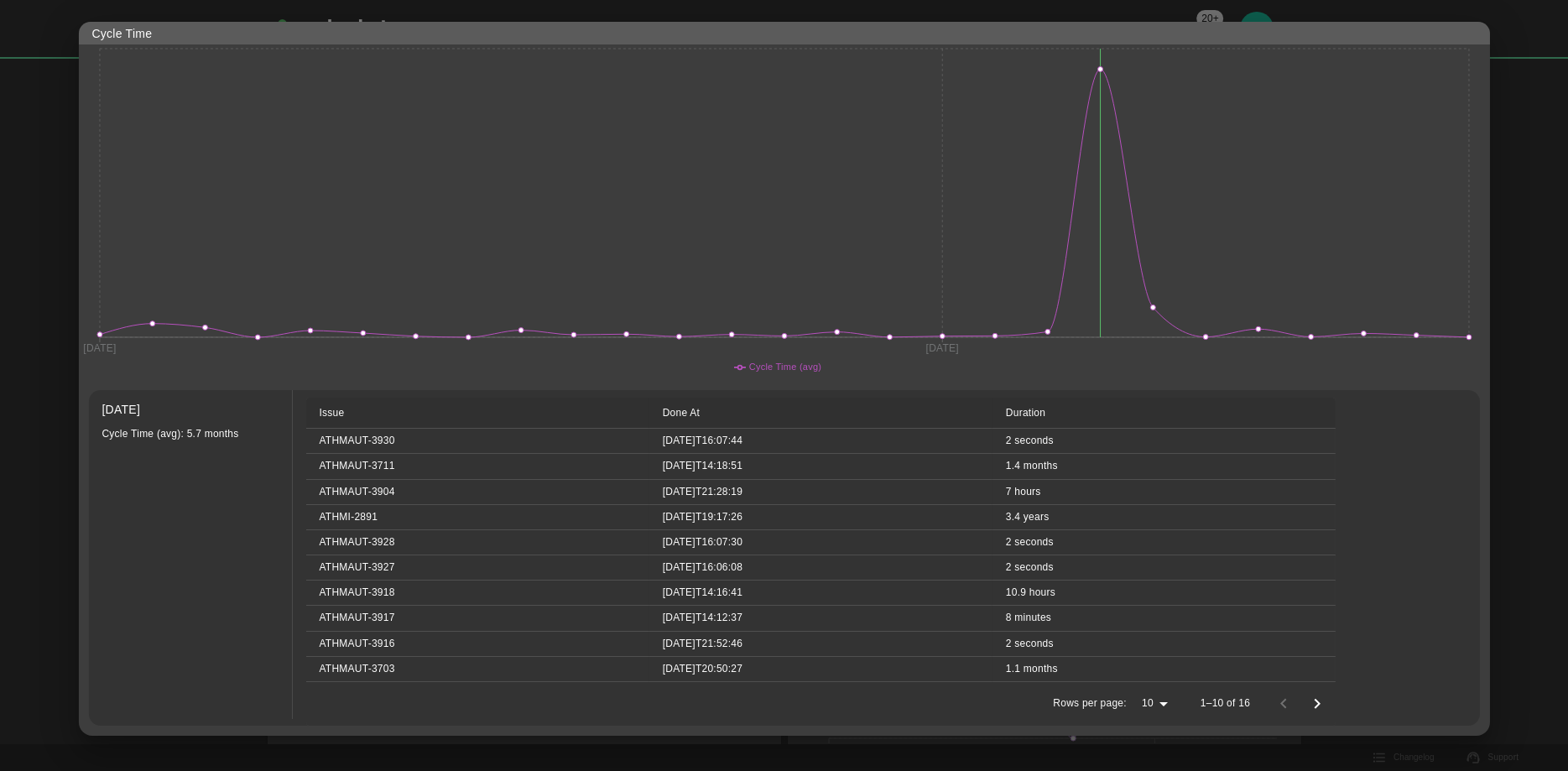 click at bounding box center [784, 385] 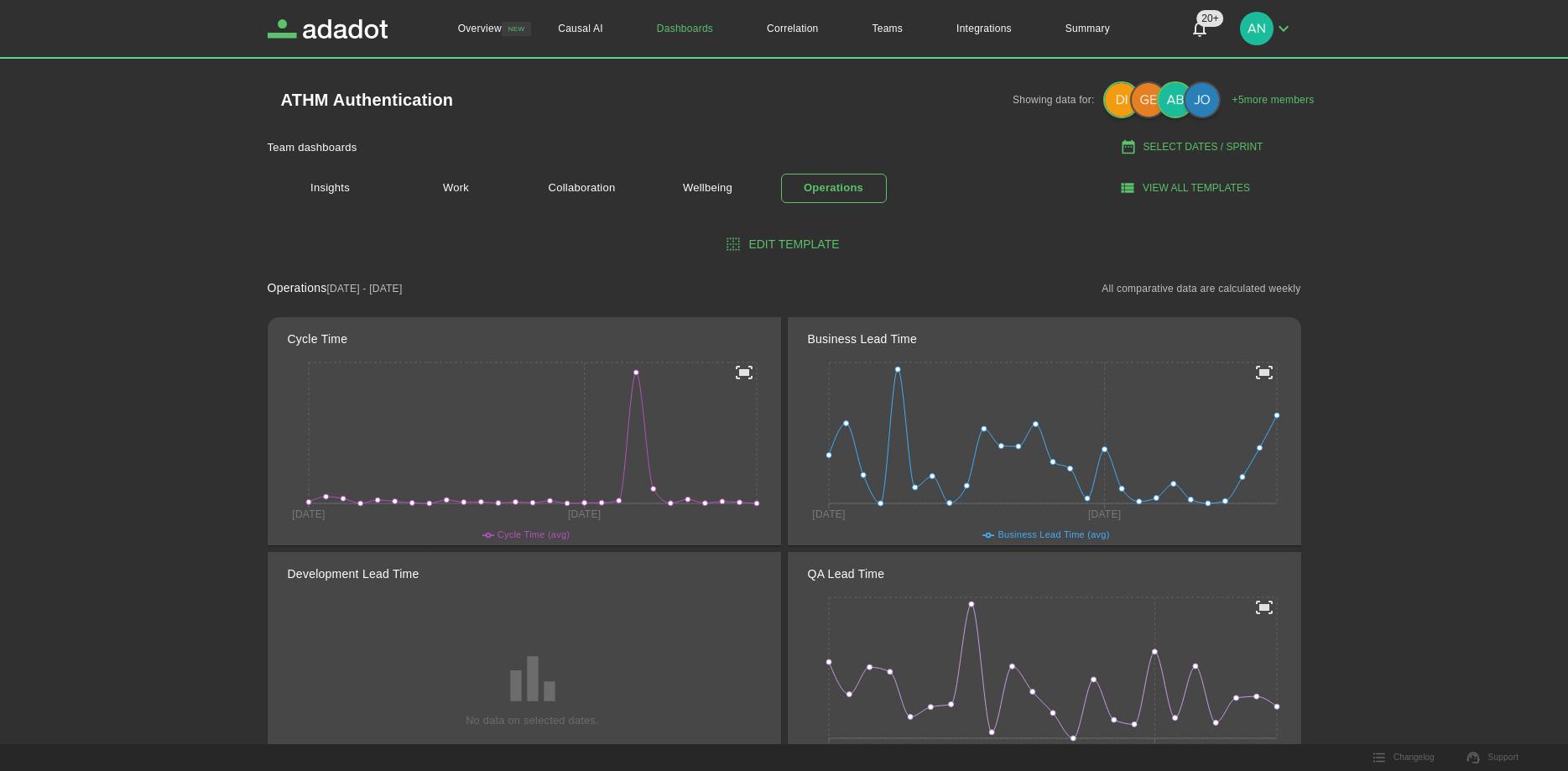 click on "View all templates" at bounding box center [1186, 188] 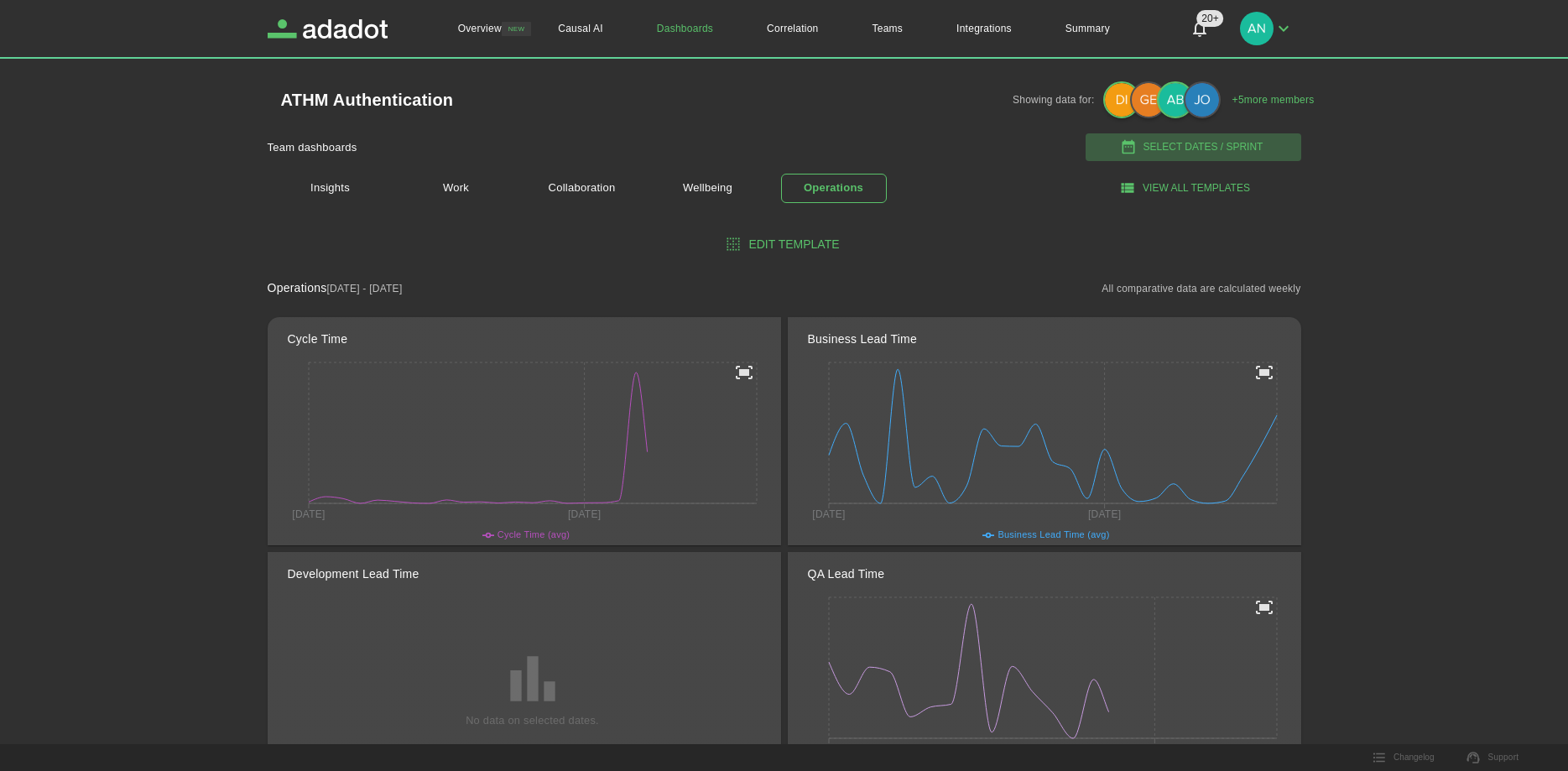 click on "Select Dates / Sprint" at bounding box center (1193, 147) 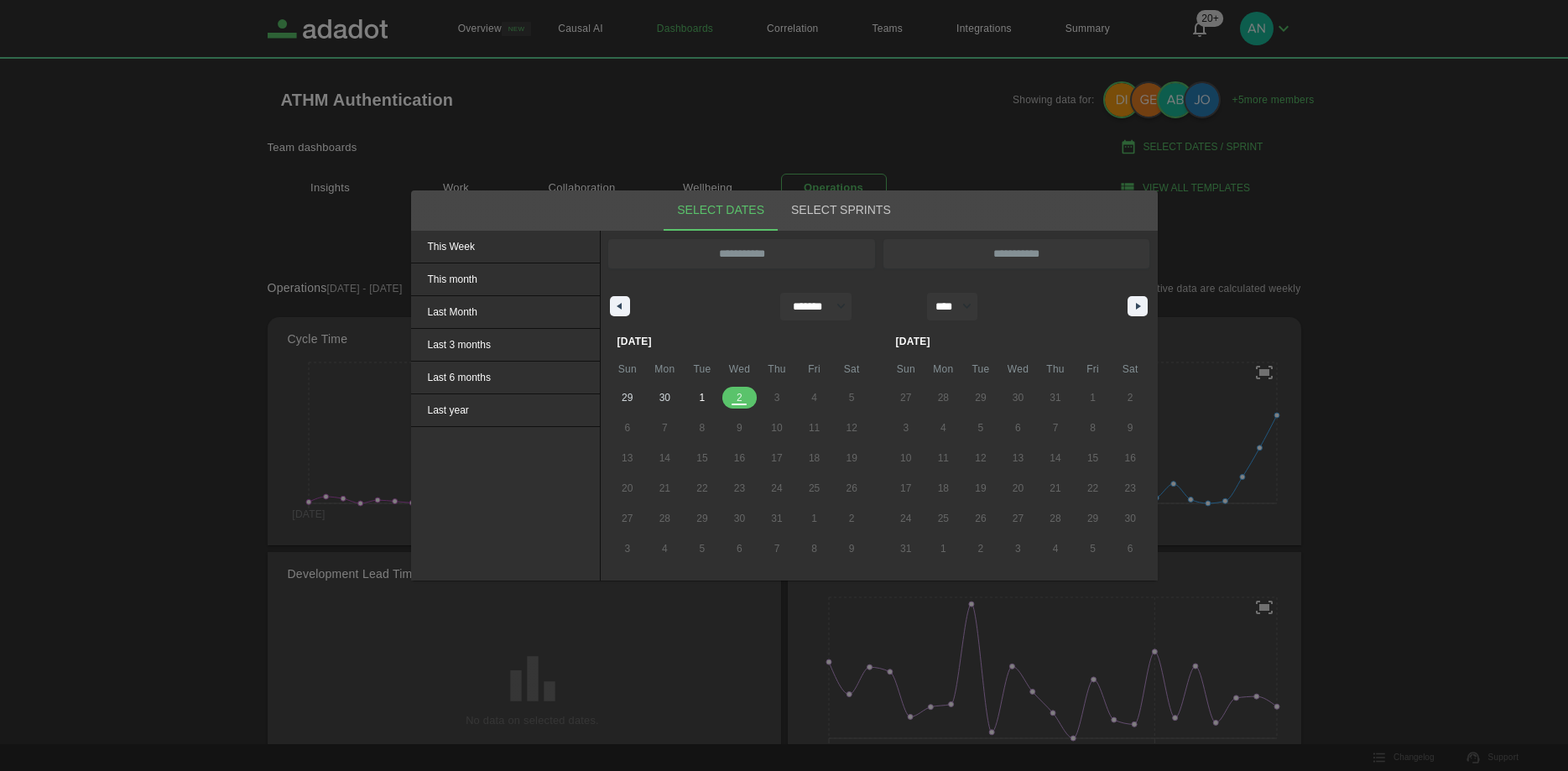 click at bounding box center (784, 385) 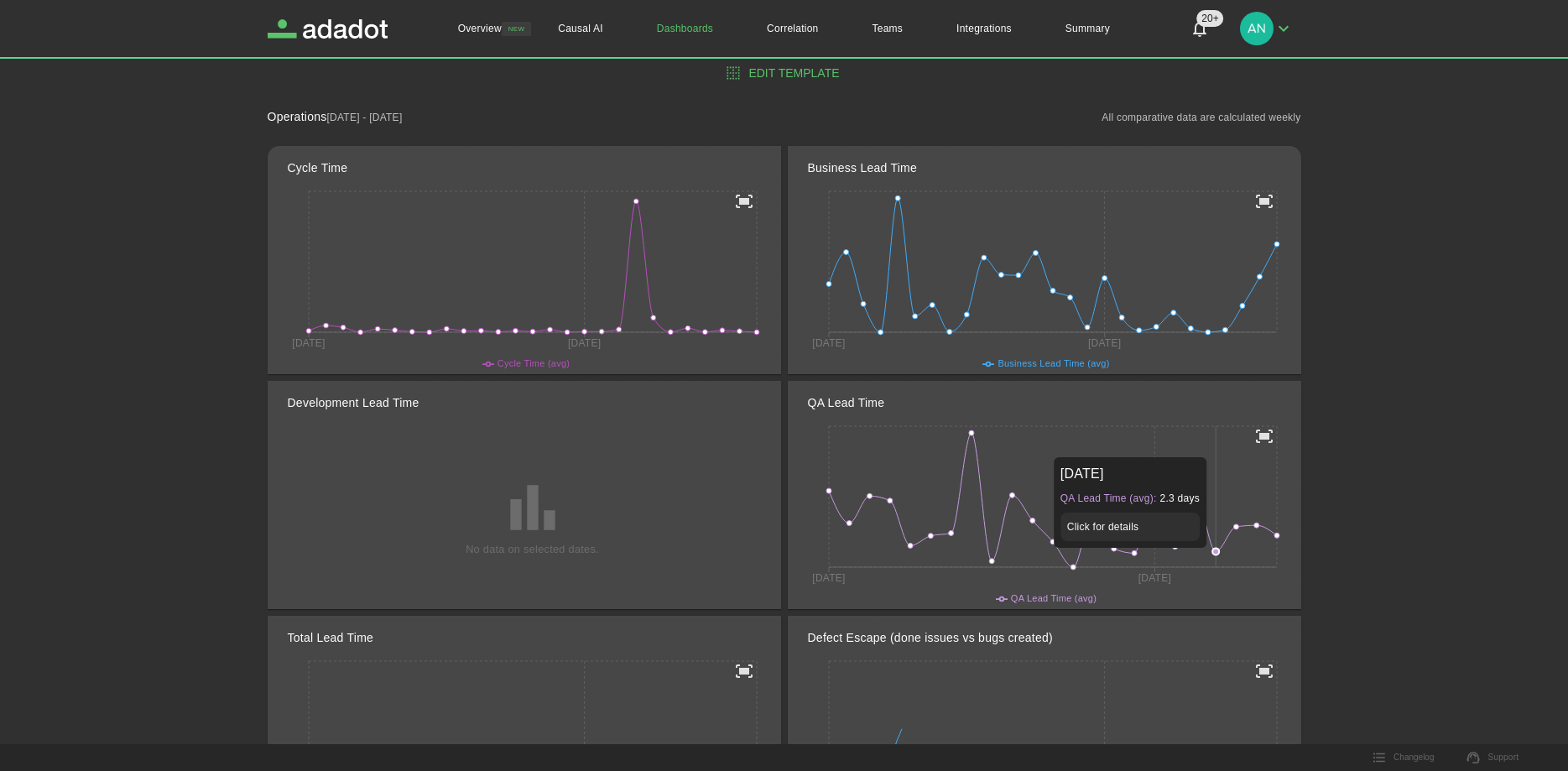 scroll, scrollTop: 513, scrollLeft: 0, axis: vertical 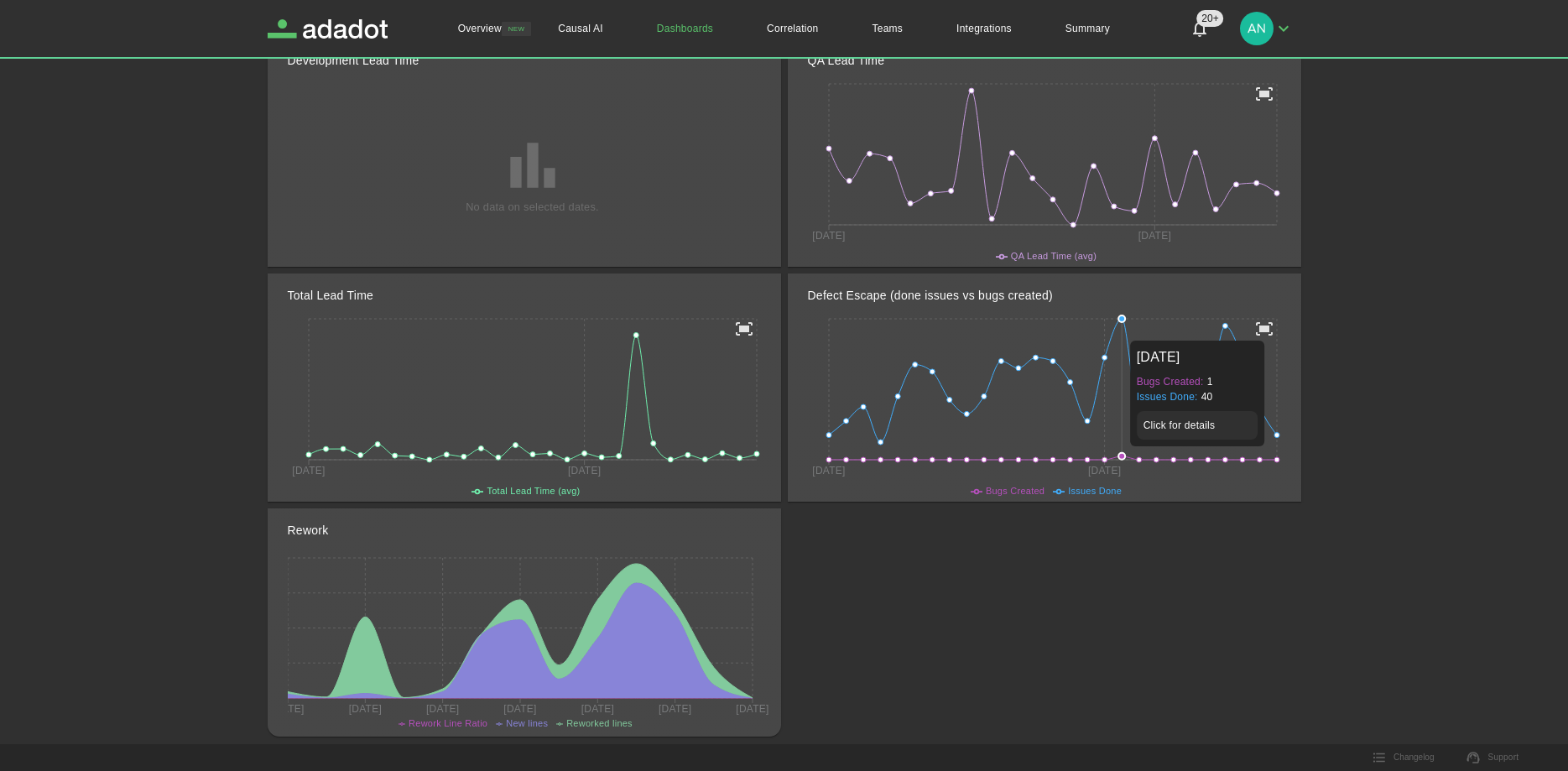 click 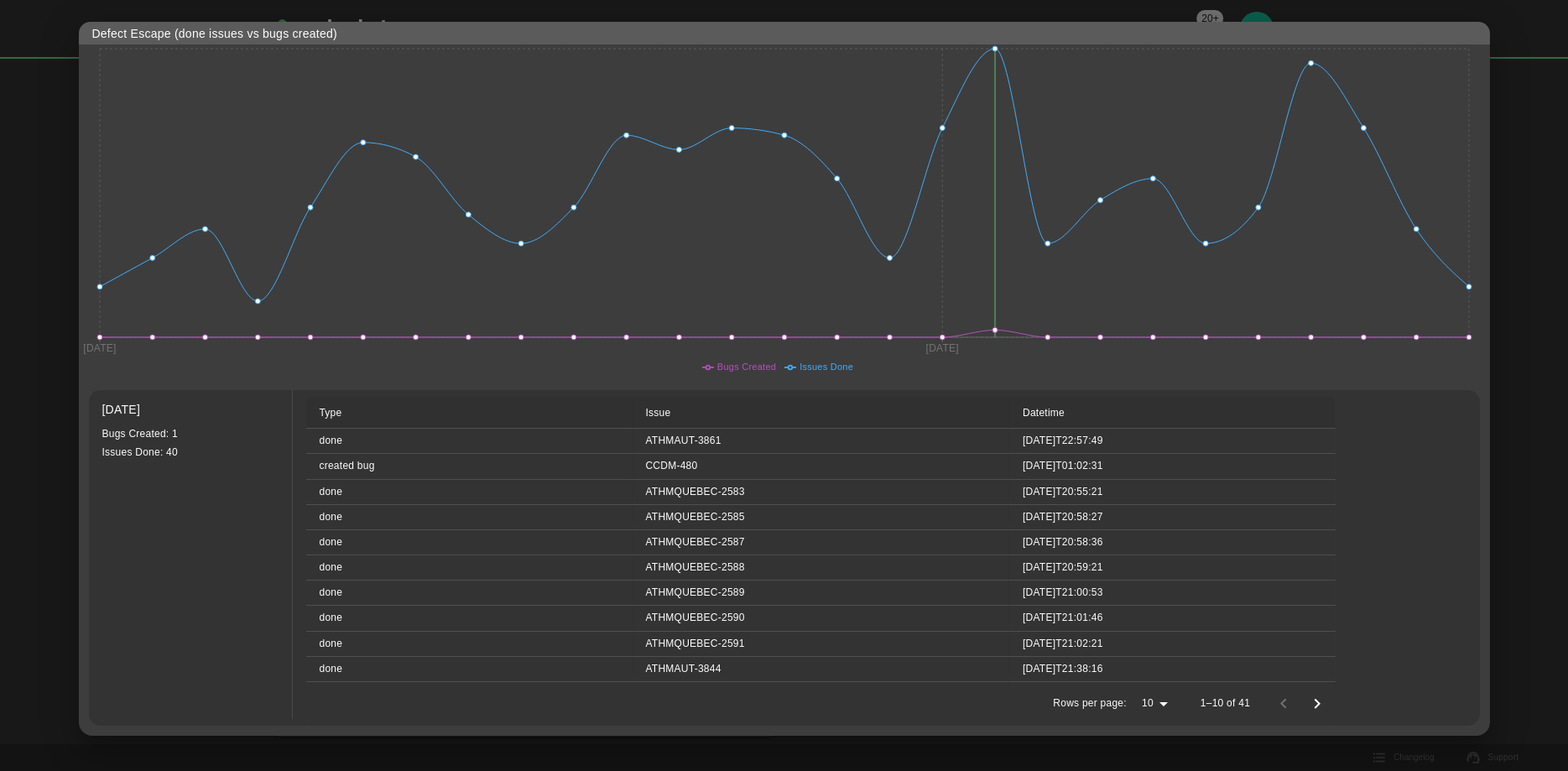 click at bounding box center (784, 385) 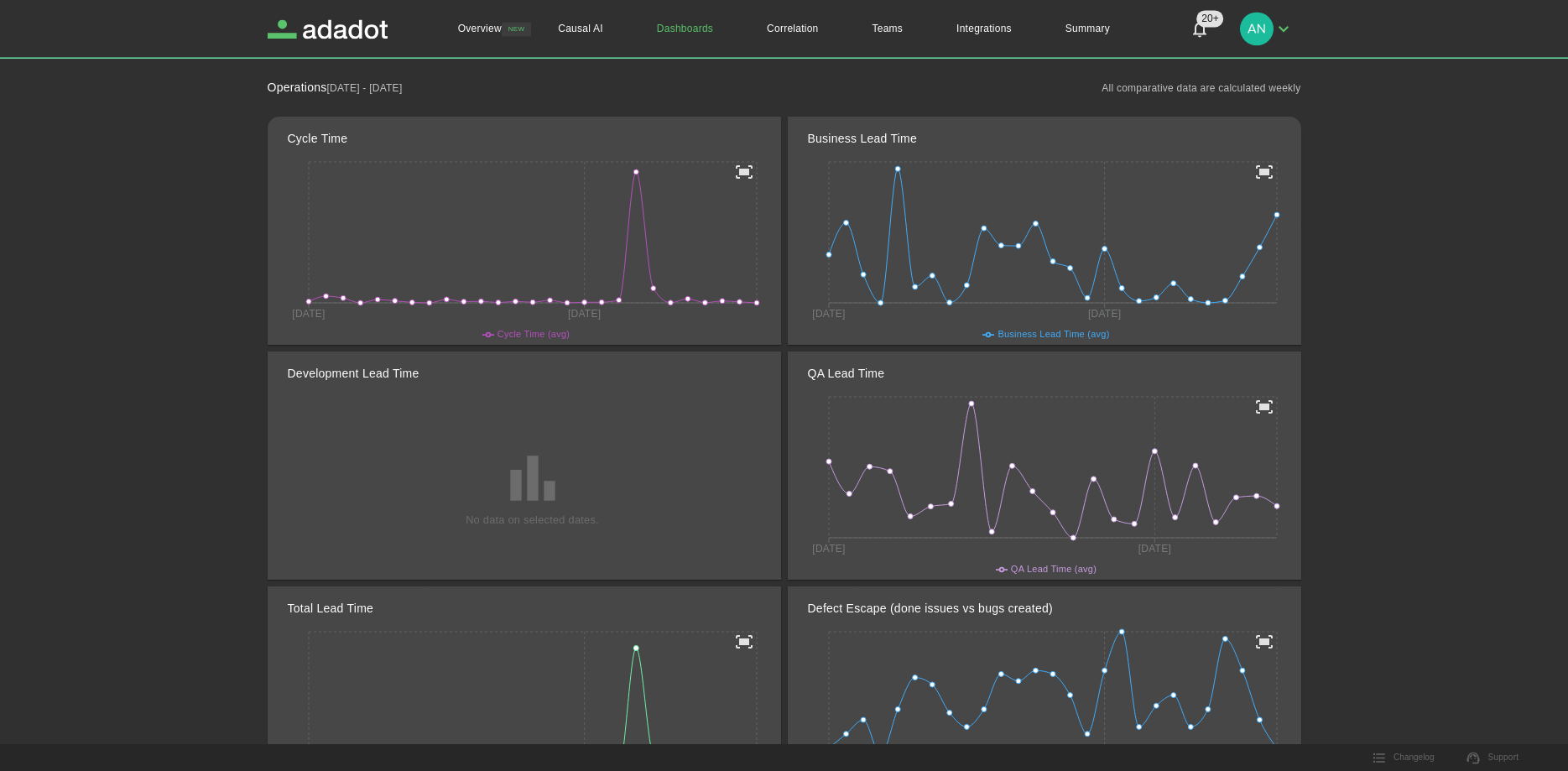 scroll, scrollTop: 171, scrollLeft: 0, axis: vertical 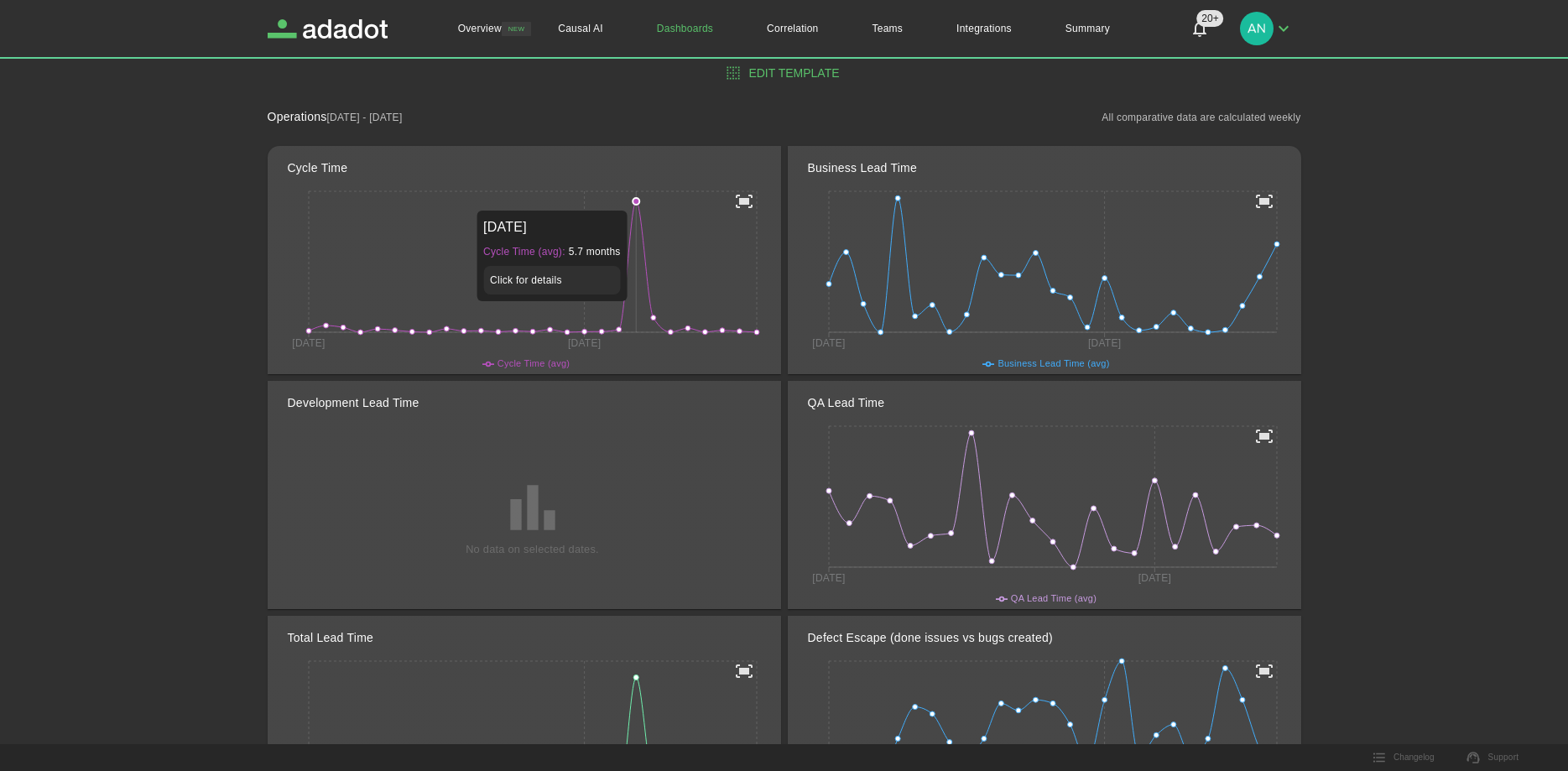 click 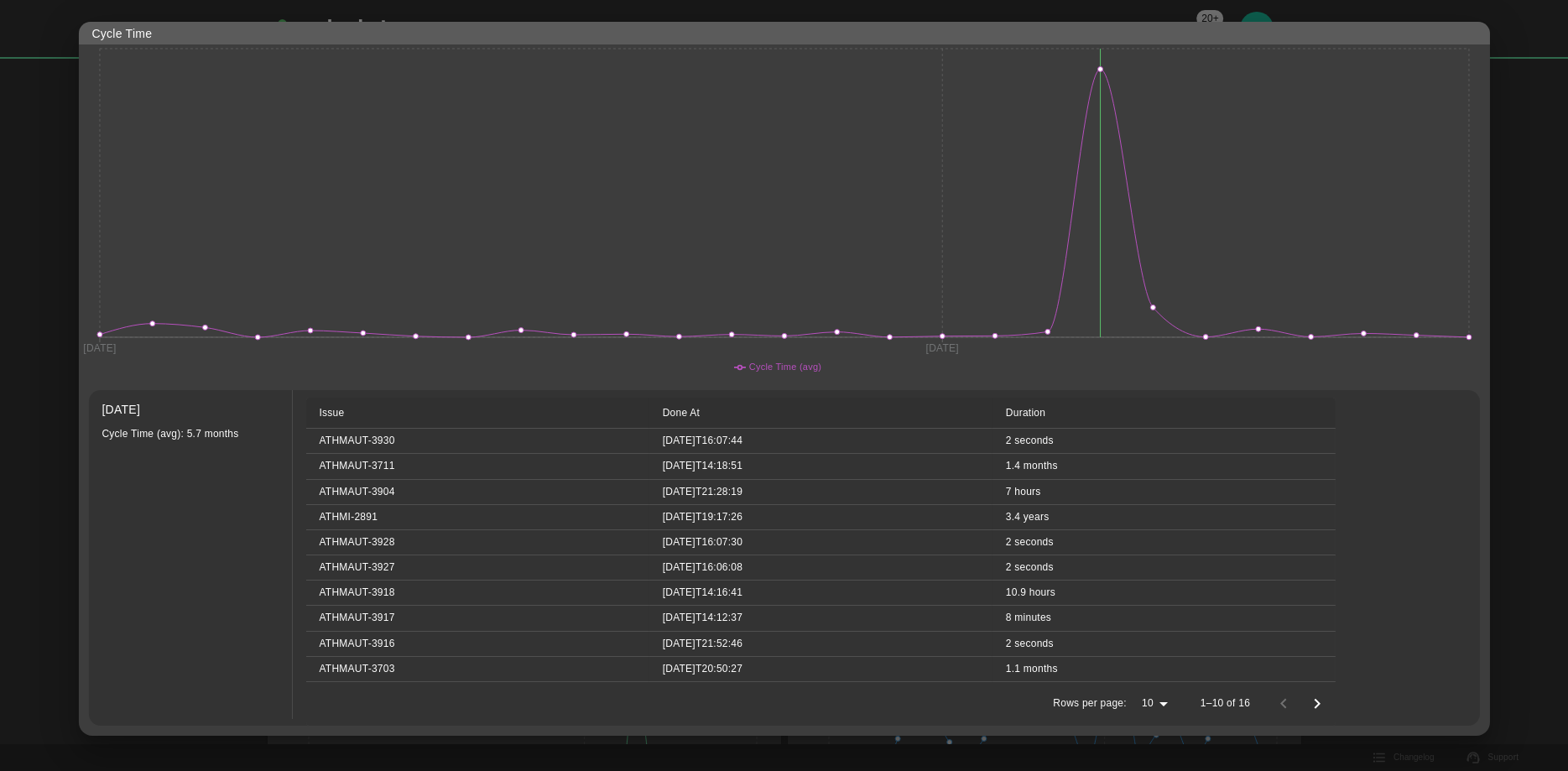 scroll, scrollTop: 1, scrollLeft: 0, axis: vertical 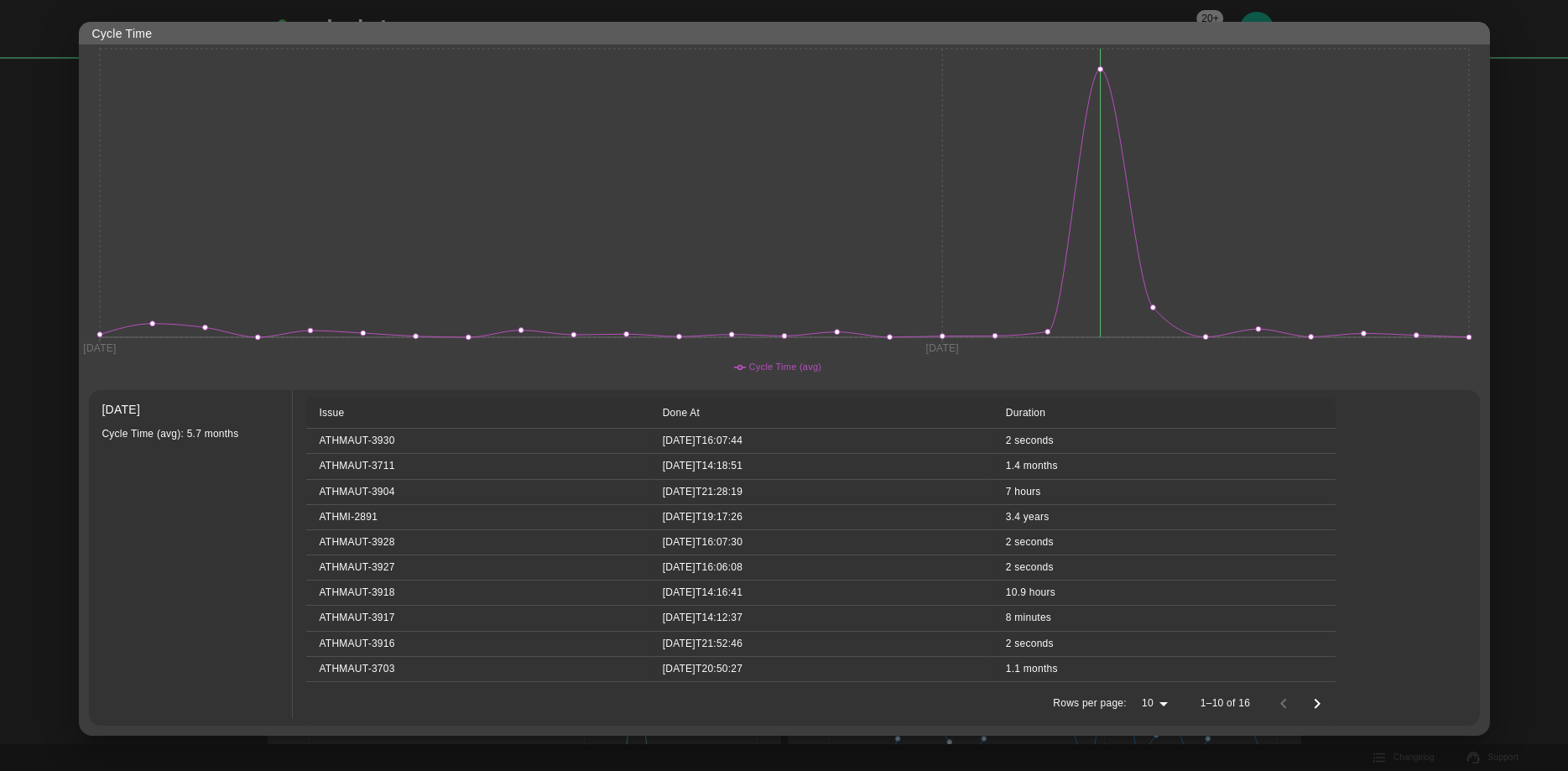 click 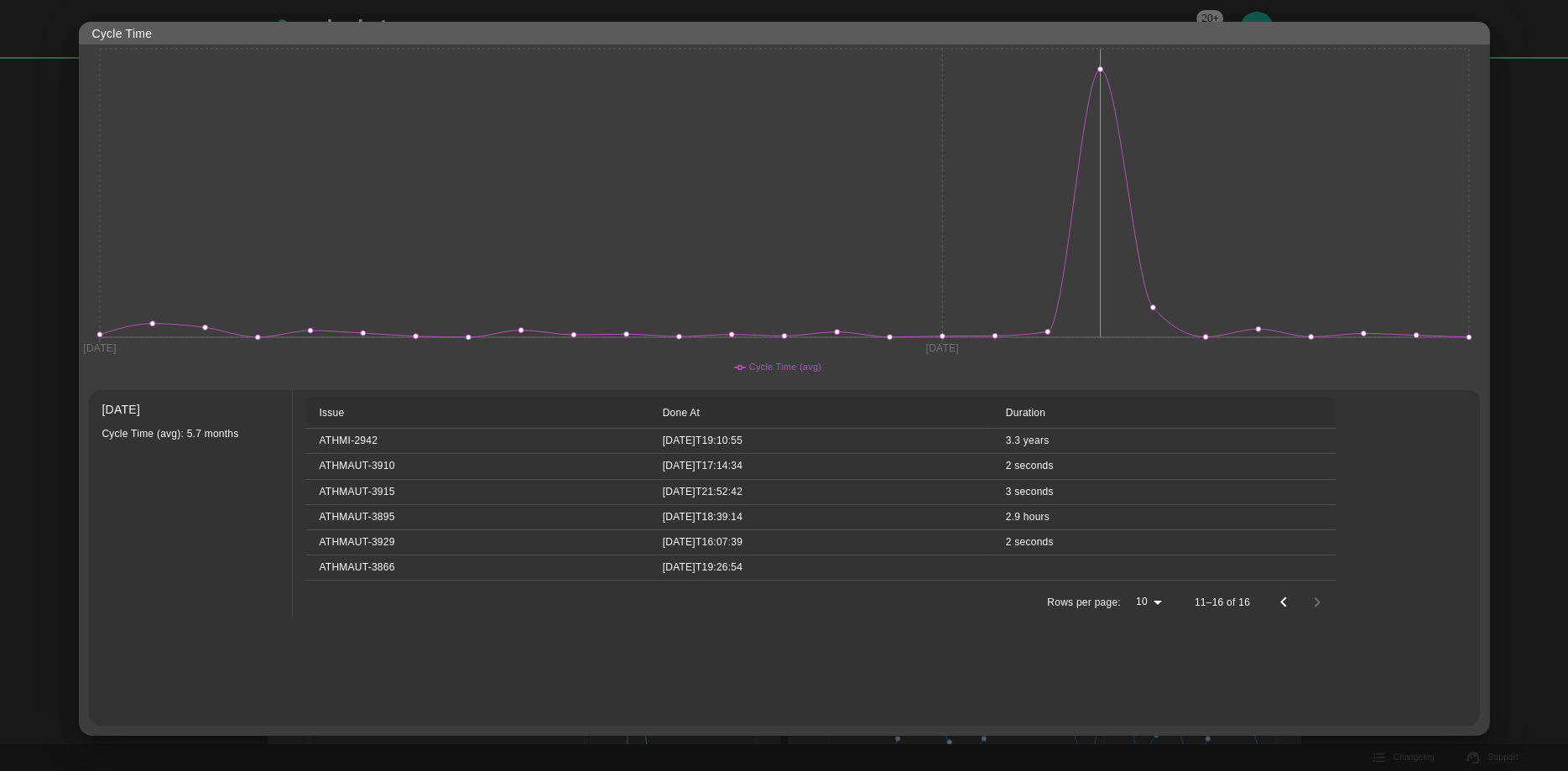 scroll, scrollTop: 0, scrollLeft: 0, axis: both 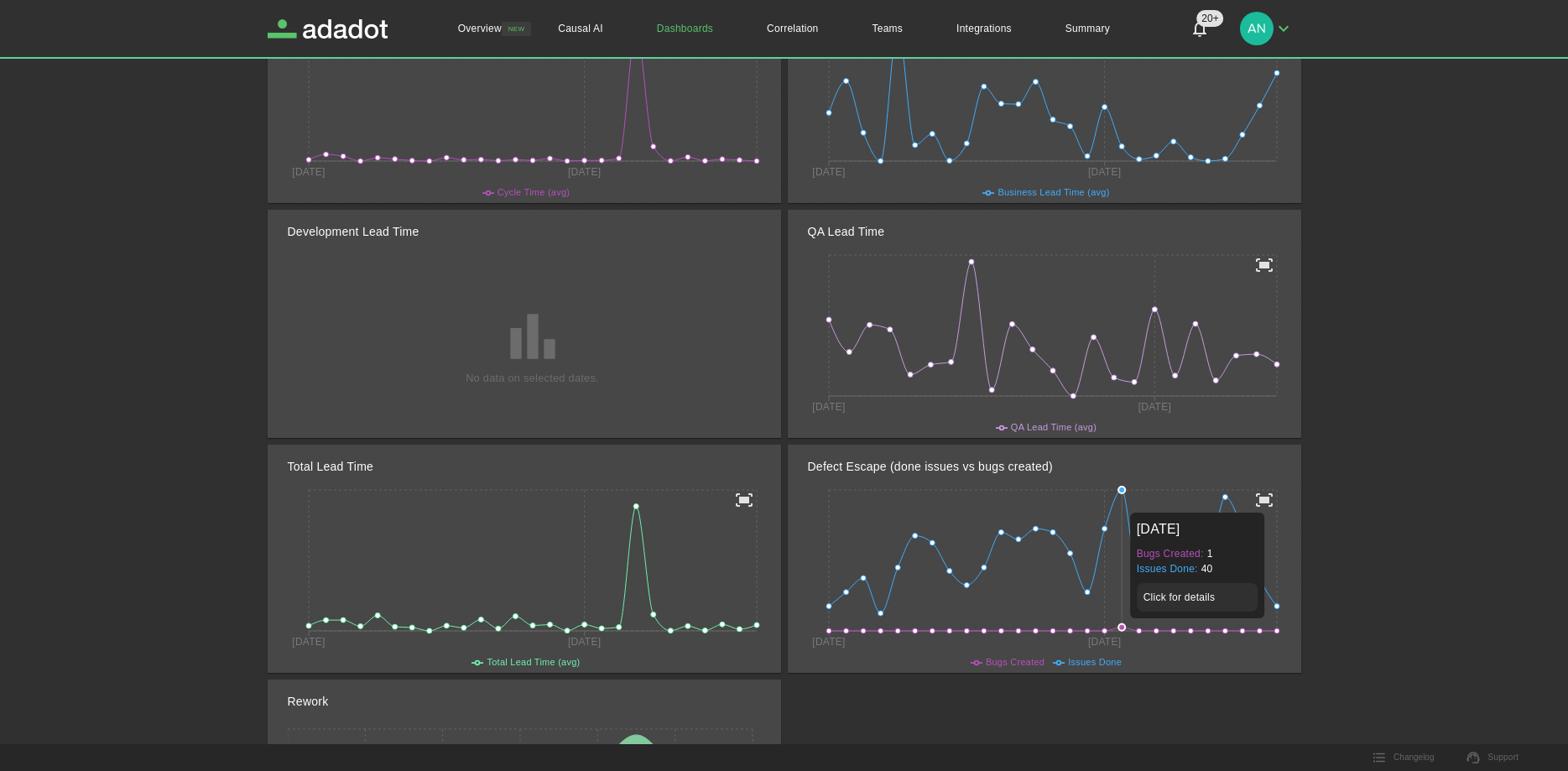 click 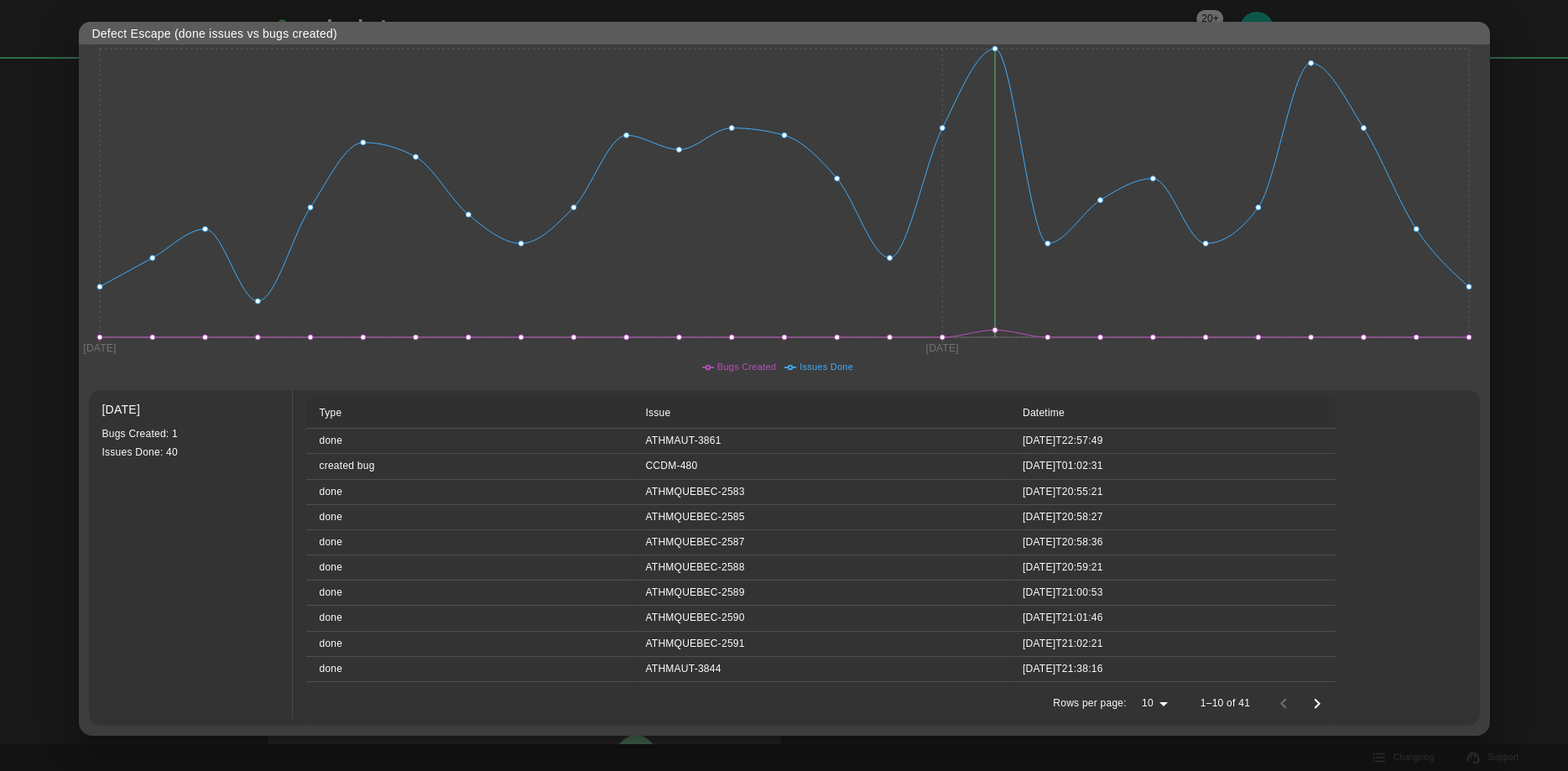 click at bounding box center [784, 385] 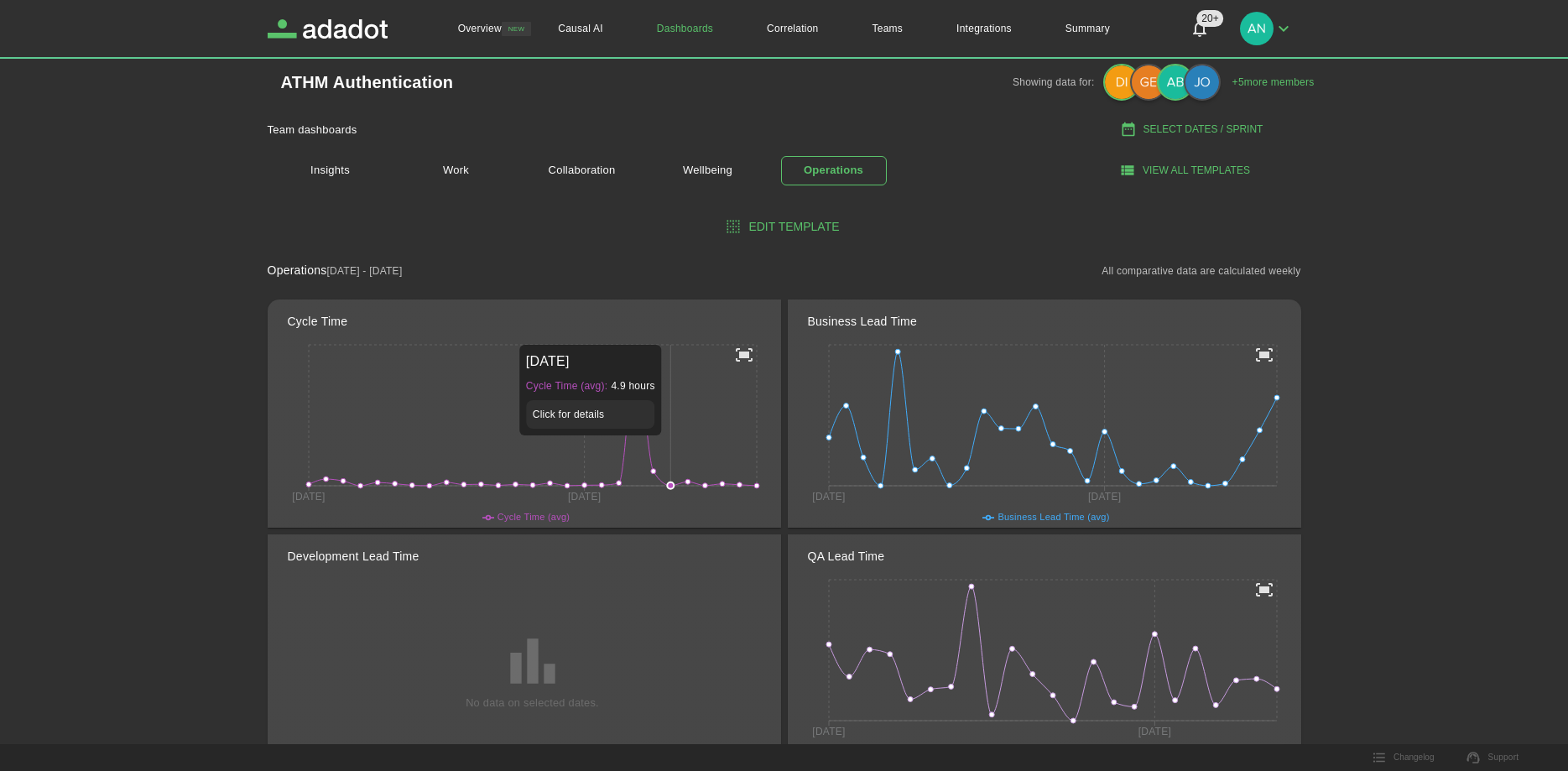 scroll, scrollTop: 0, scrollLeft: 0, axis: both 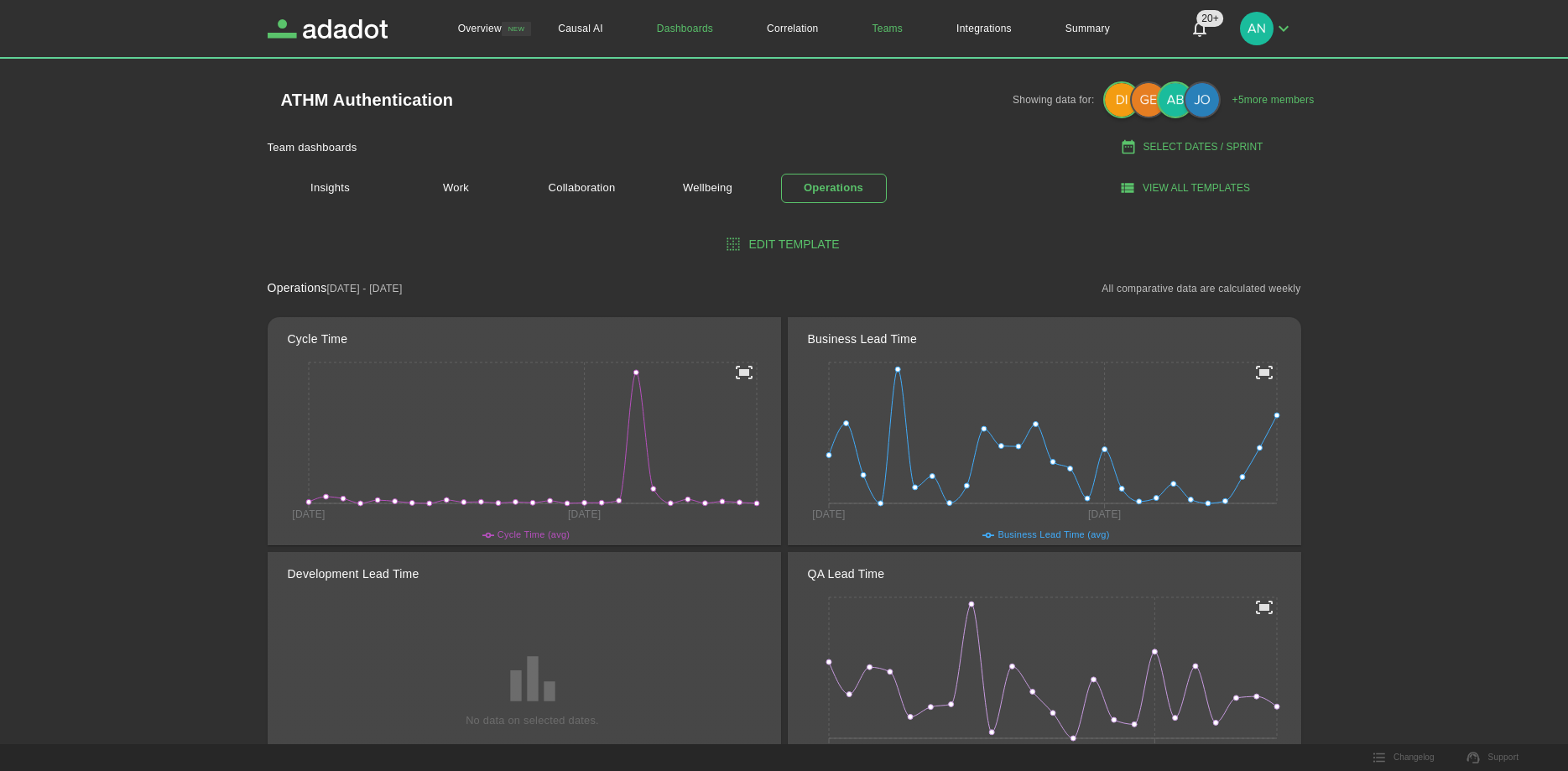click on "Teams" at bounding box center [888, 29] 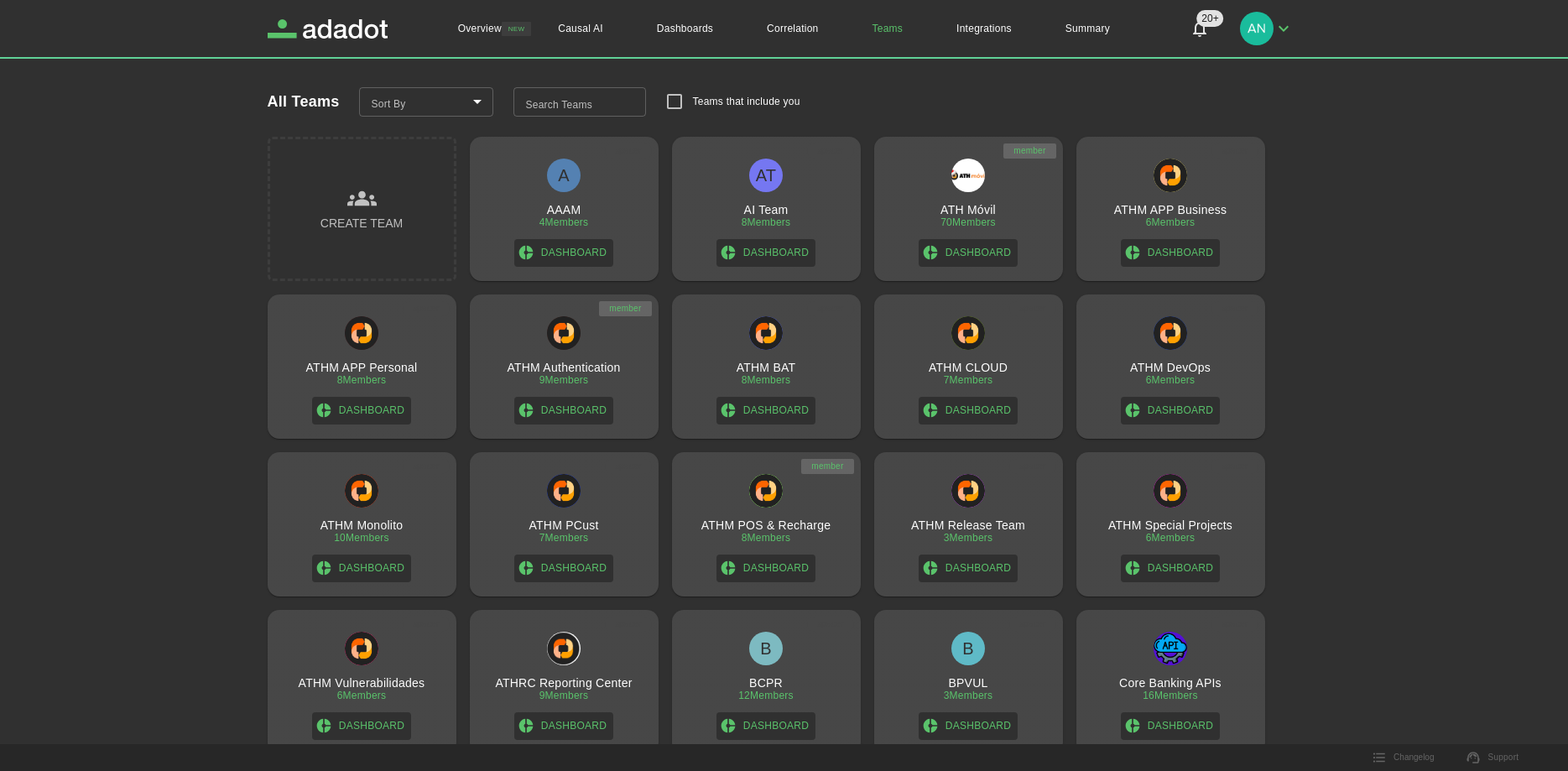 click on "ATHM Authentication" at bounding box center [563, 367] 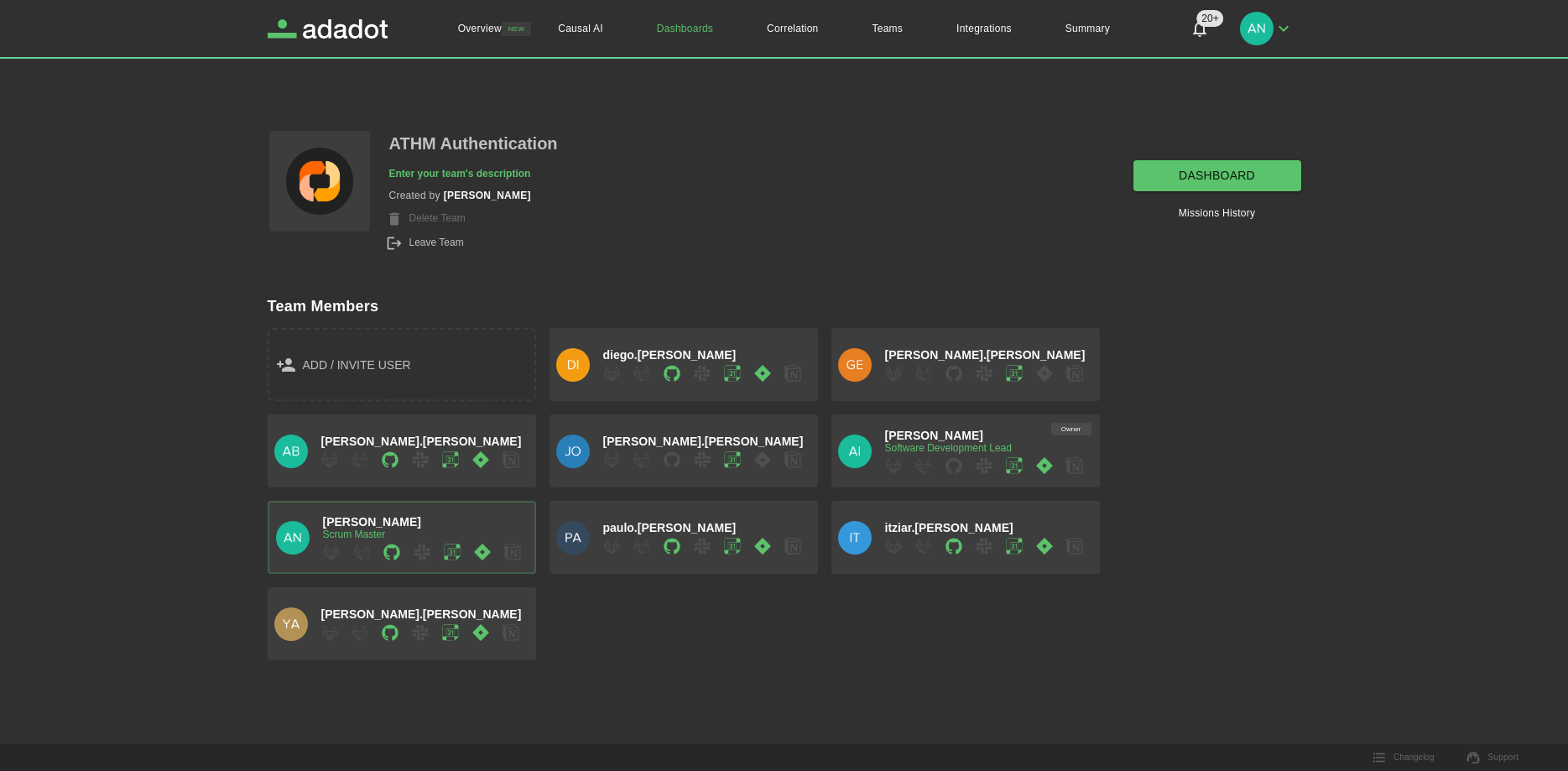 click on "Dashboards" at bounding box center [685, 29] 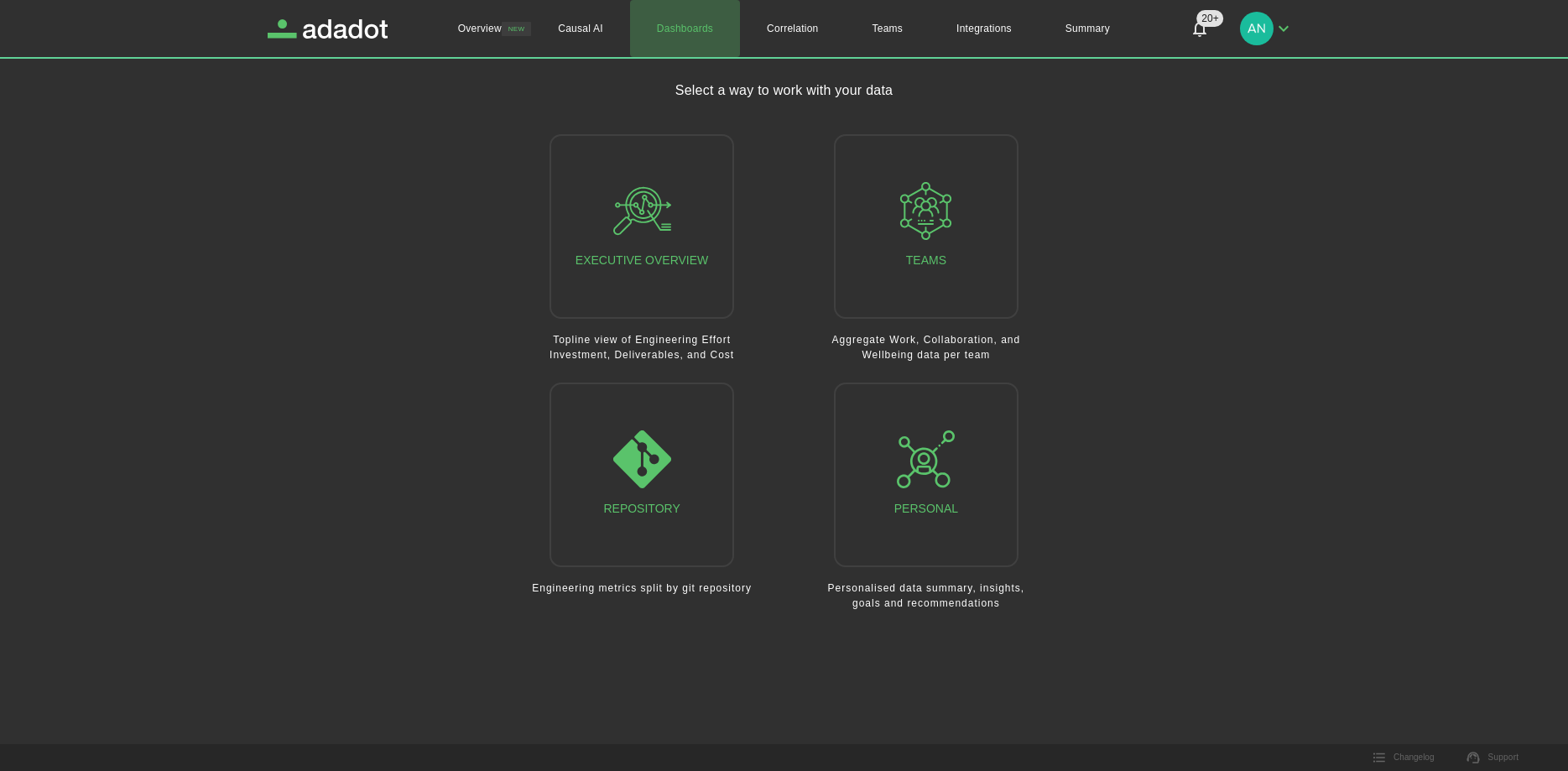 click on "Dashboards" at bounding box center (685, 29) 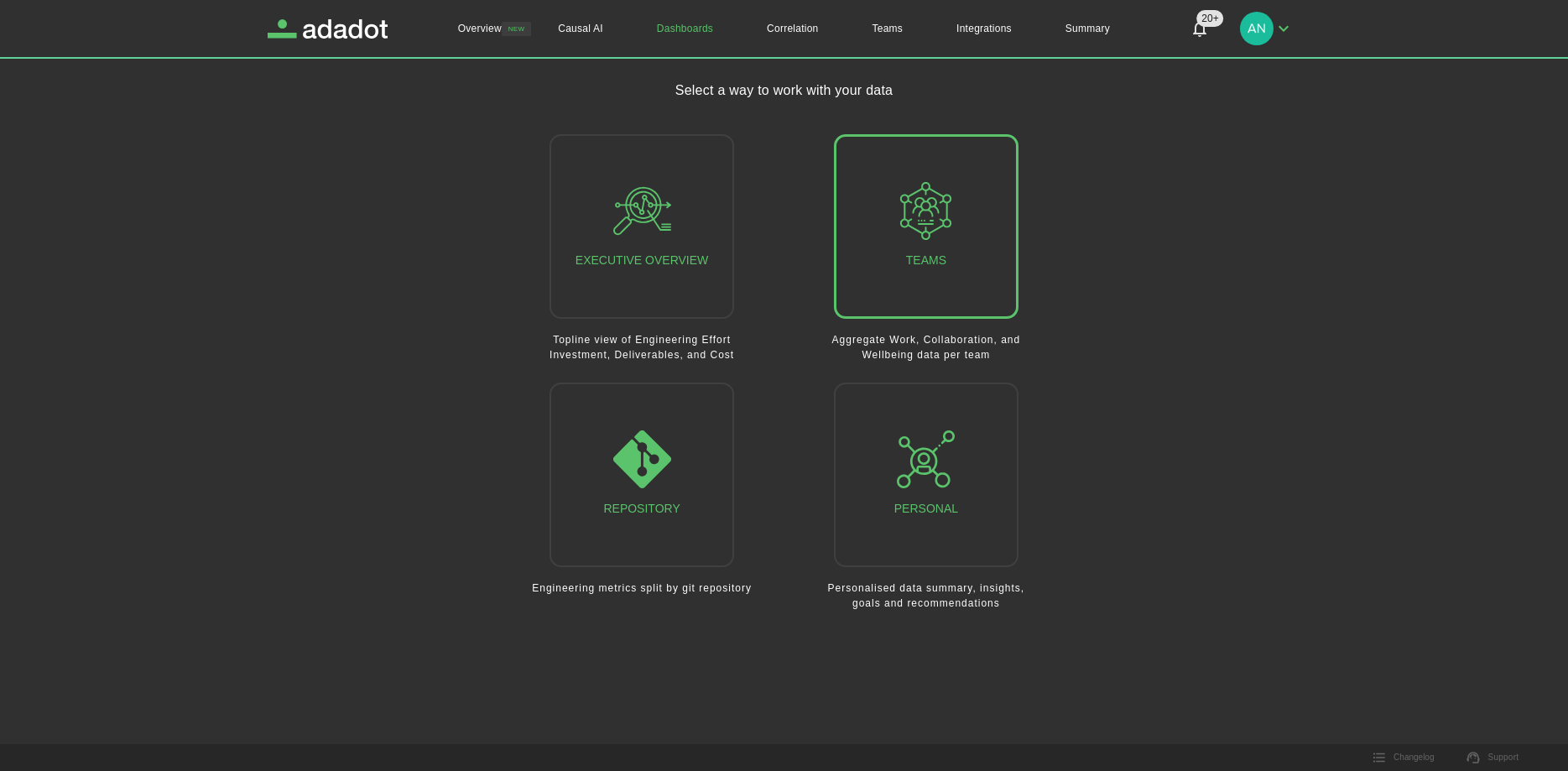 click 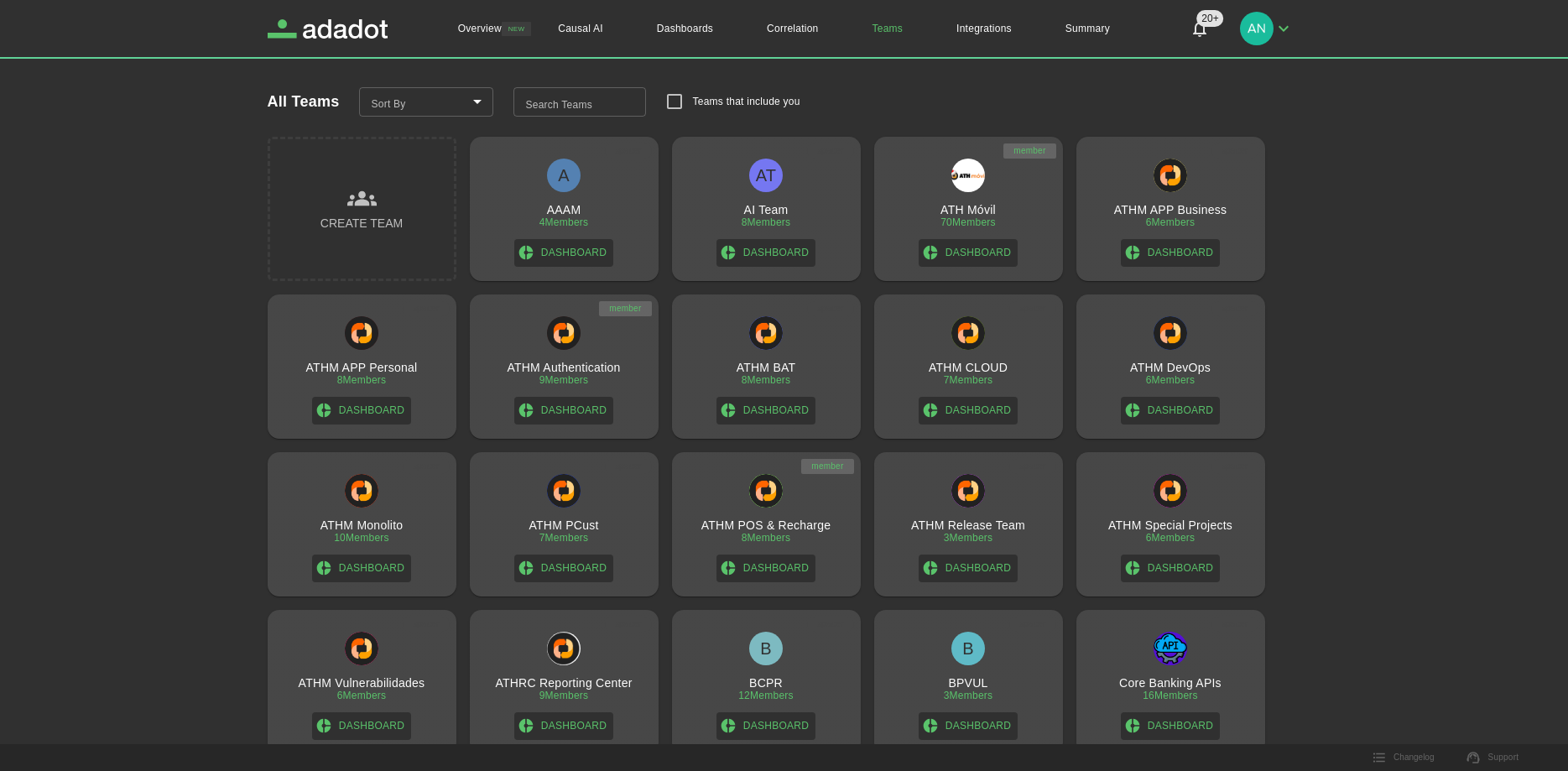 click on "9  Members" at bounding box center [564, 380] 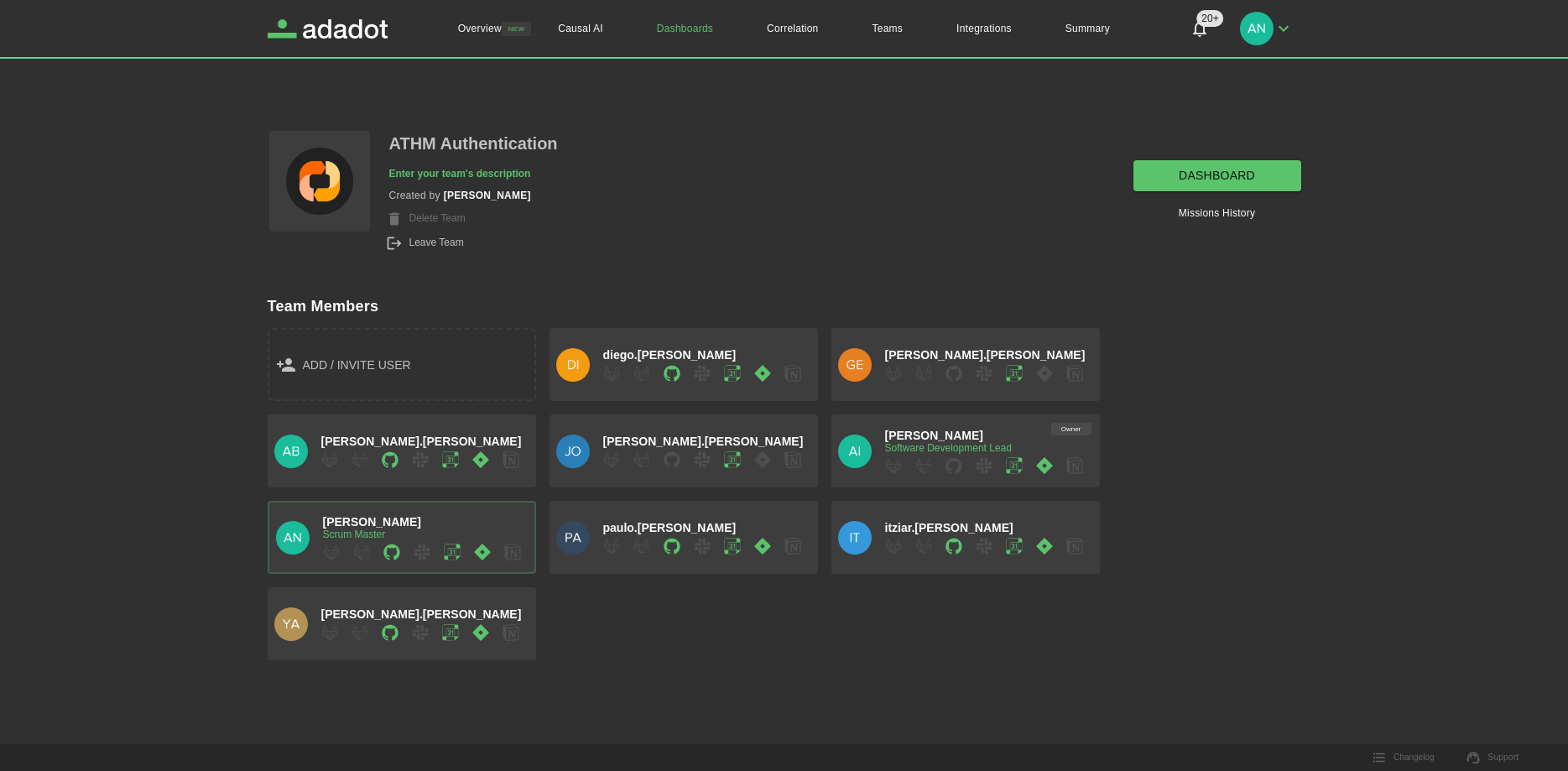 click on "dashboard" at bounding box center (1217, 175) 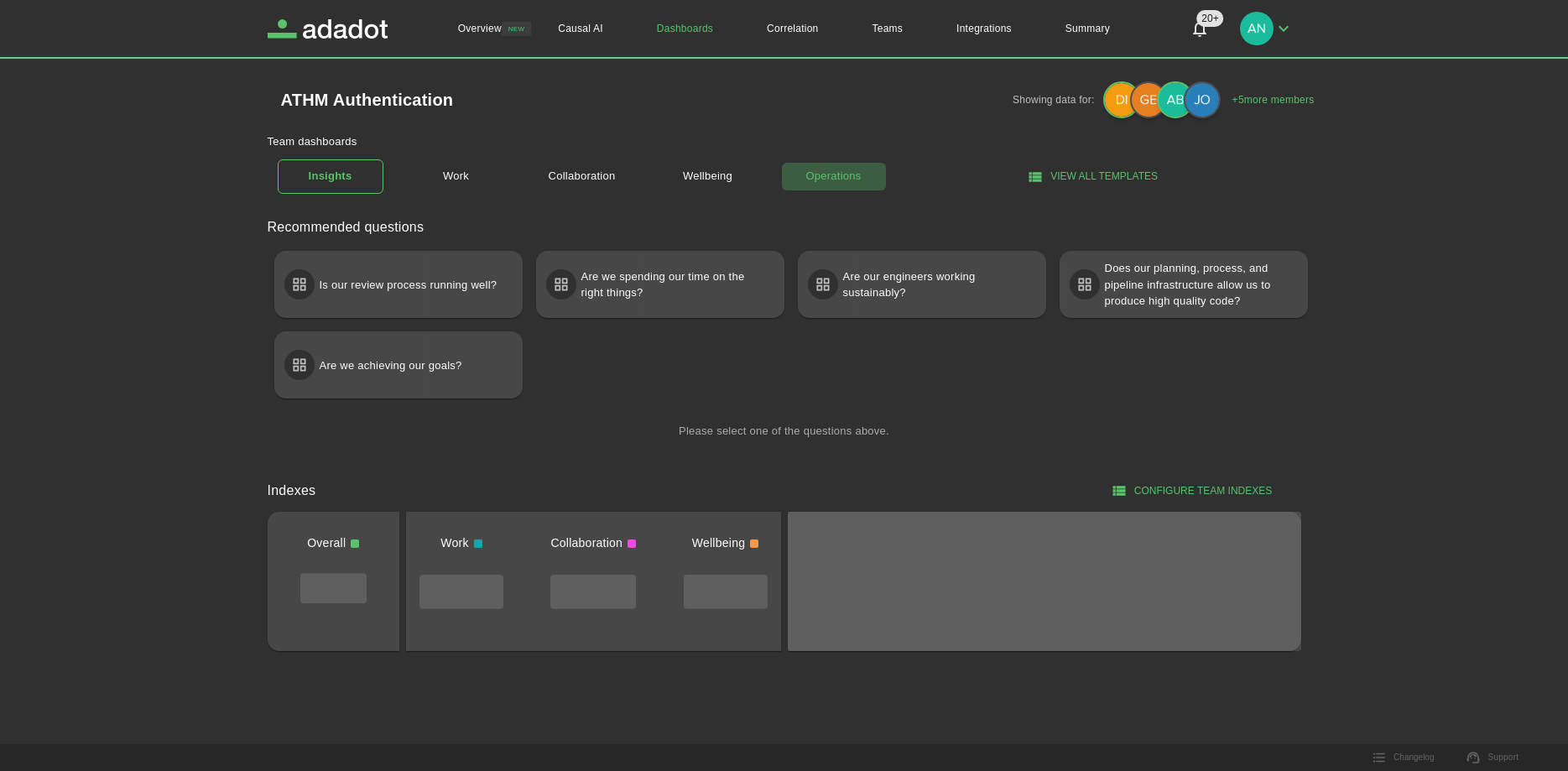 click on "Operations" at bounding box center (834, 176) 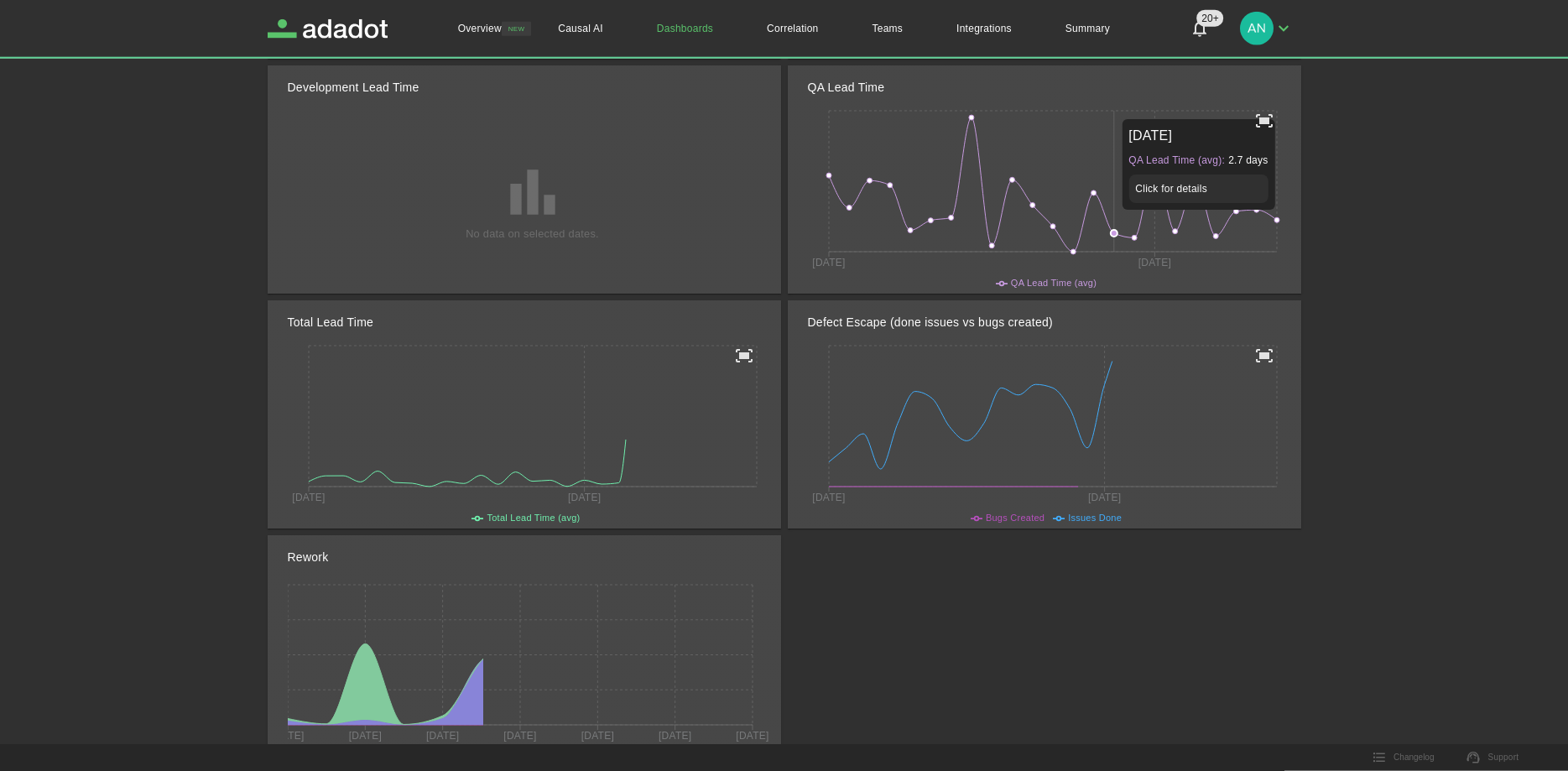 scroll, scrollTop: 513, scrollLeft: 0, axis: vertical 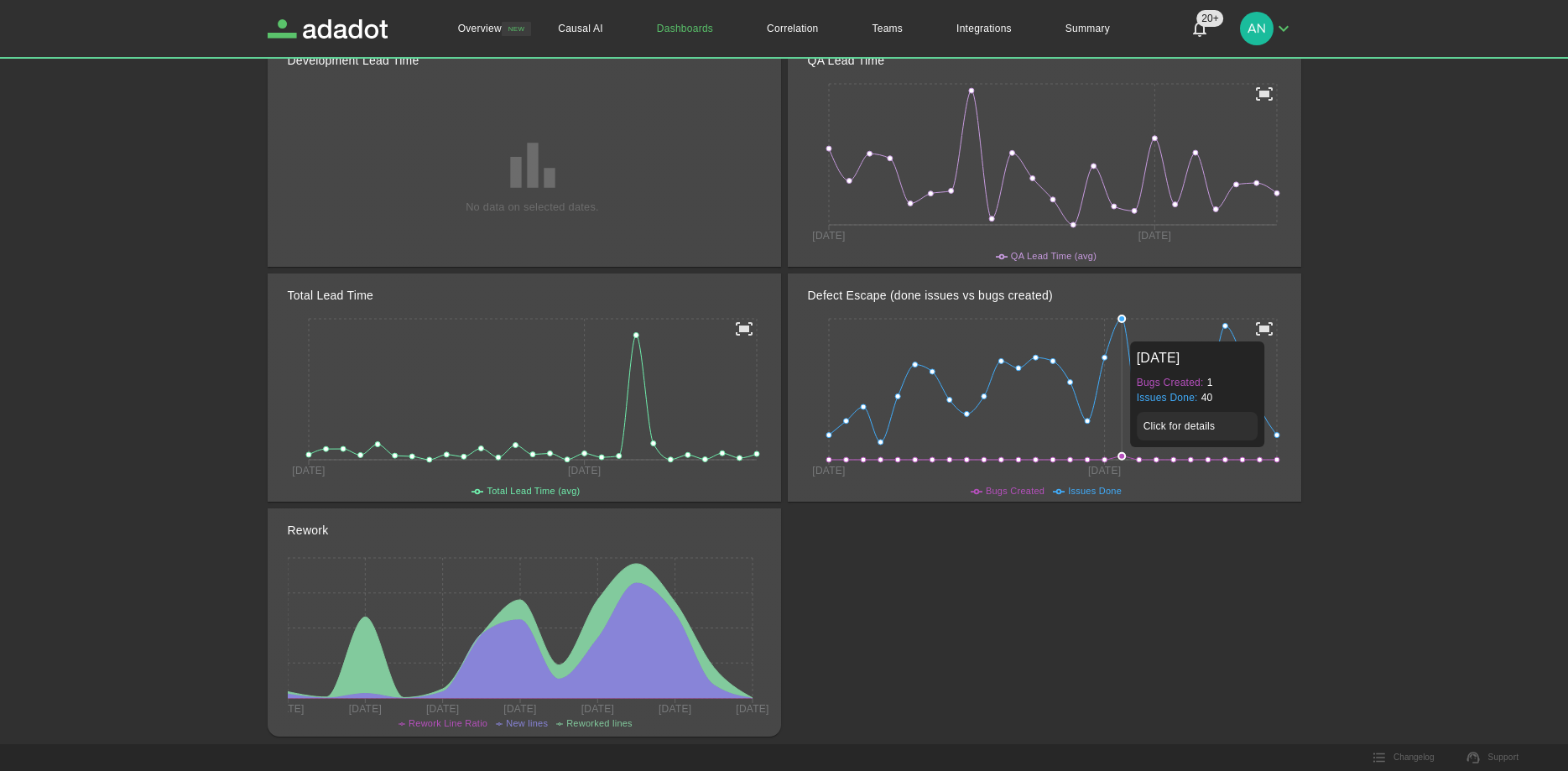 click 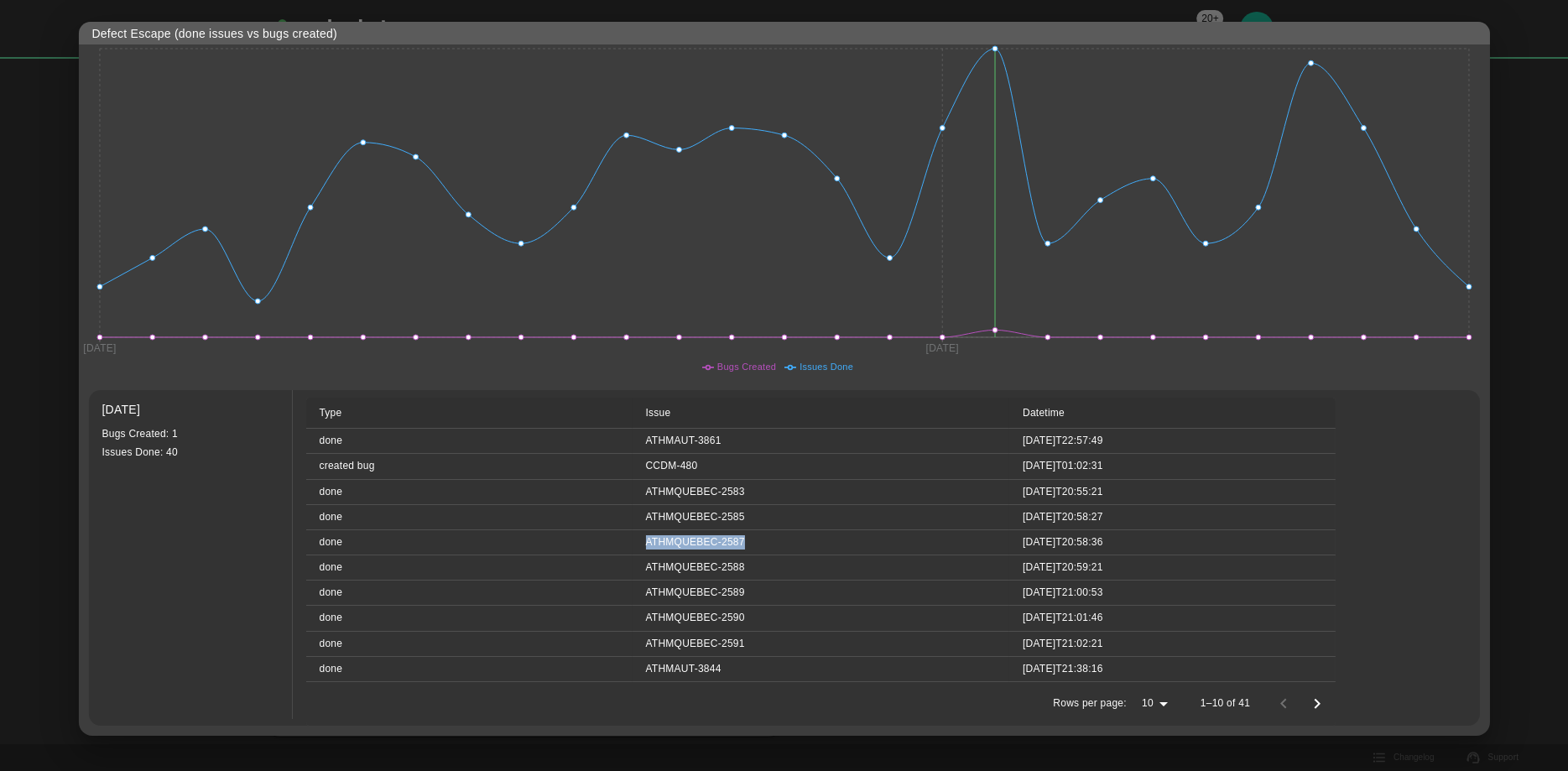 drag, startPoint x: 728, startPoint y: 540, endPoint x: 628, endPoint y: 539, distance: 100.005 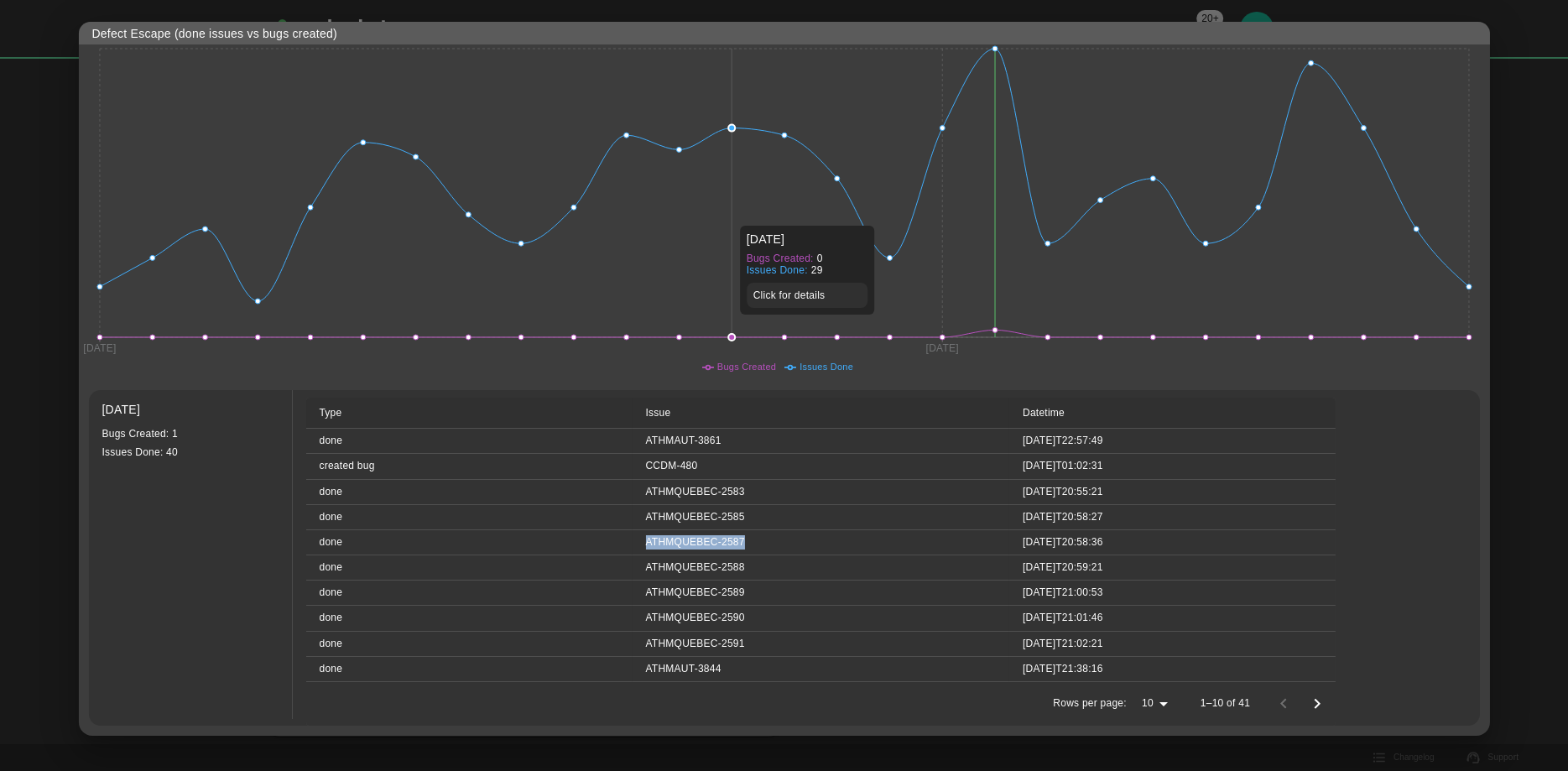 copy on "ATHMQUEBEC-2587" 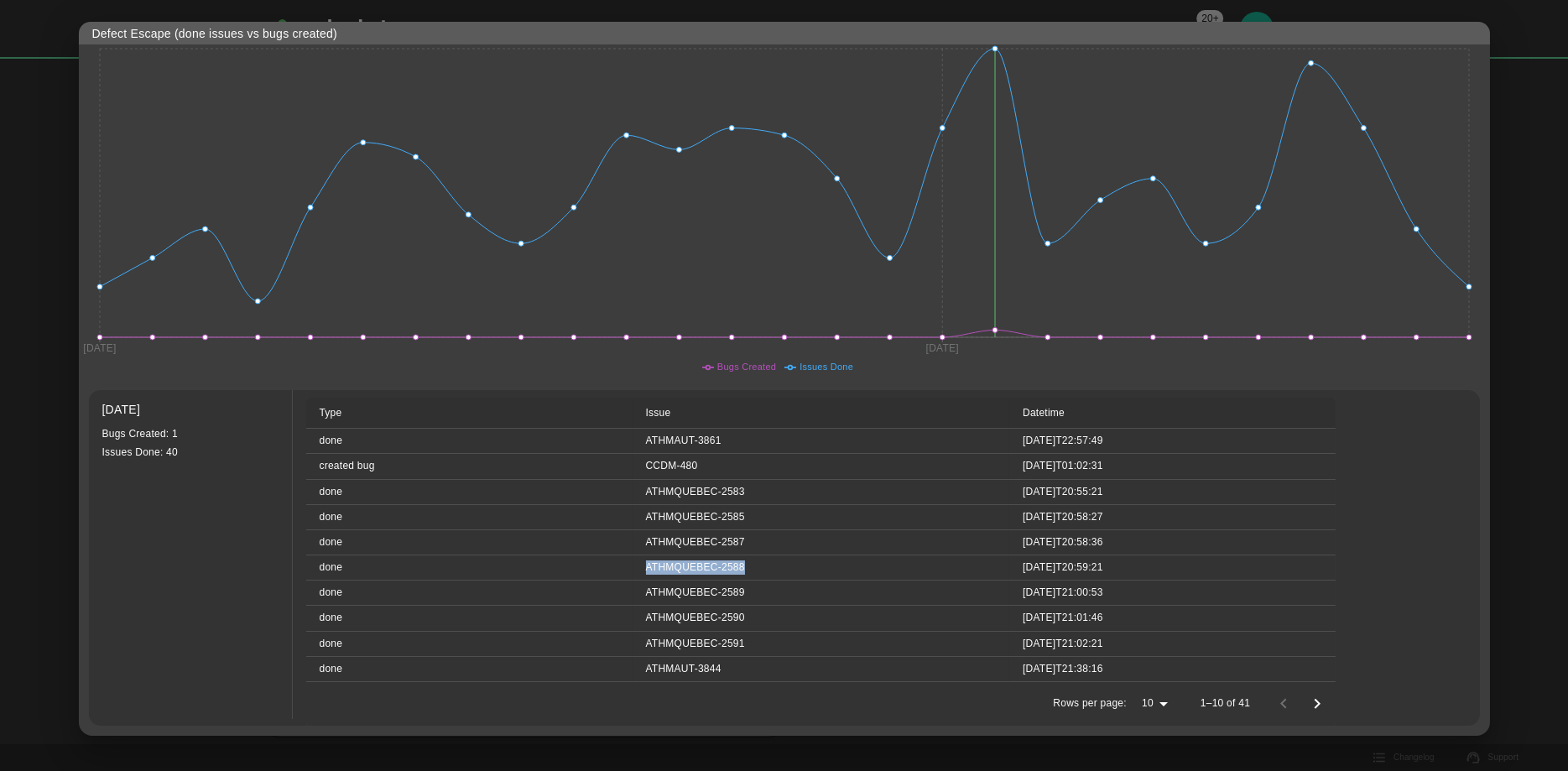 drag, startPoint x: 727, startPoint y: 568, endPoint x: 628, endPoint y: 571, distance: 99.04544 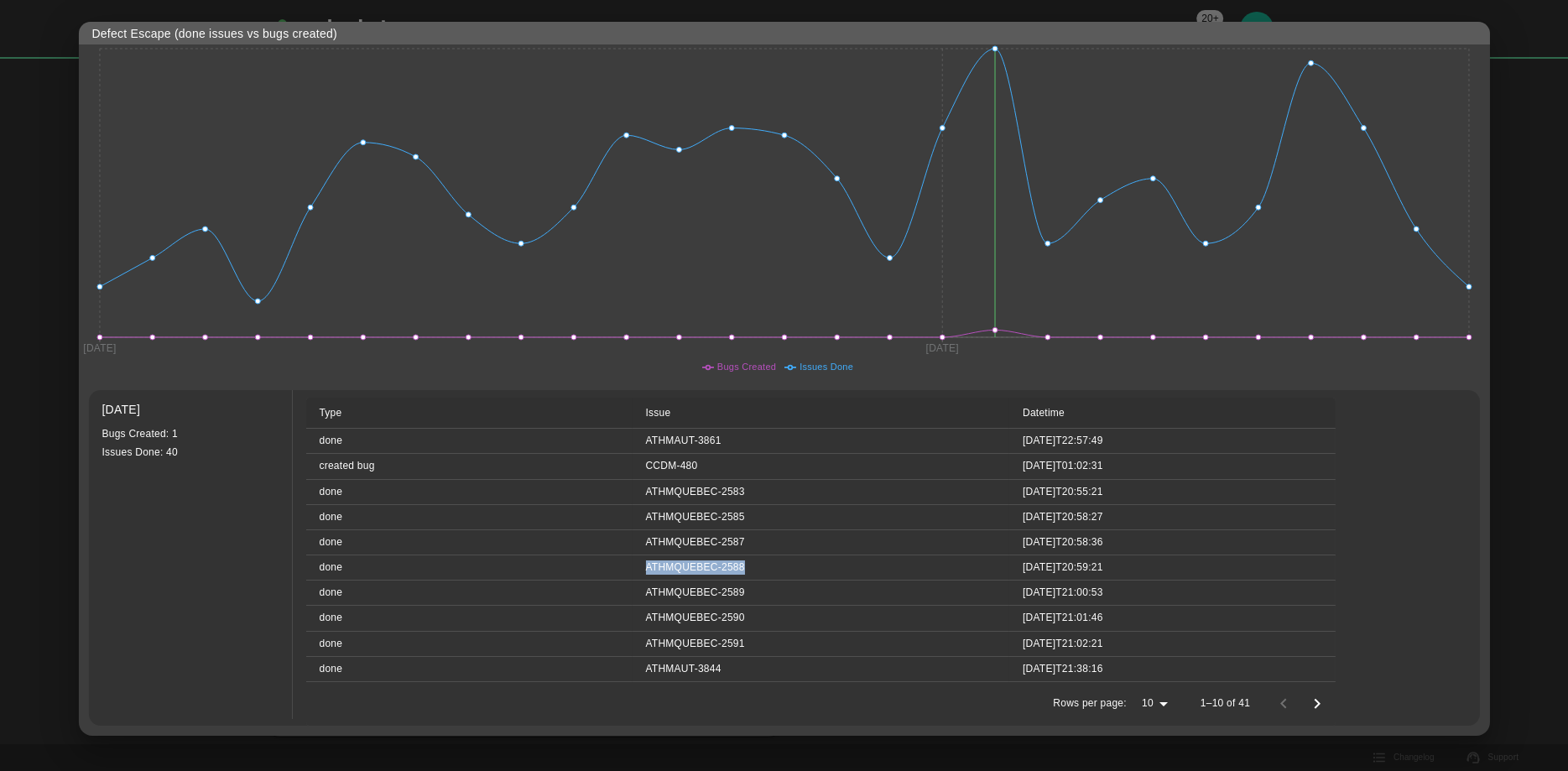 copy on "ATHMQUEBEC-2588" 